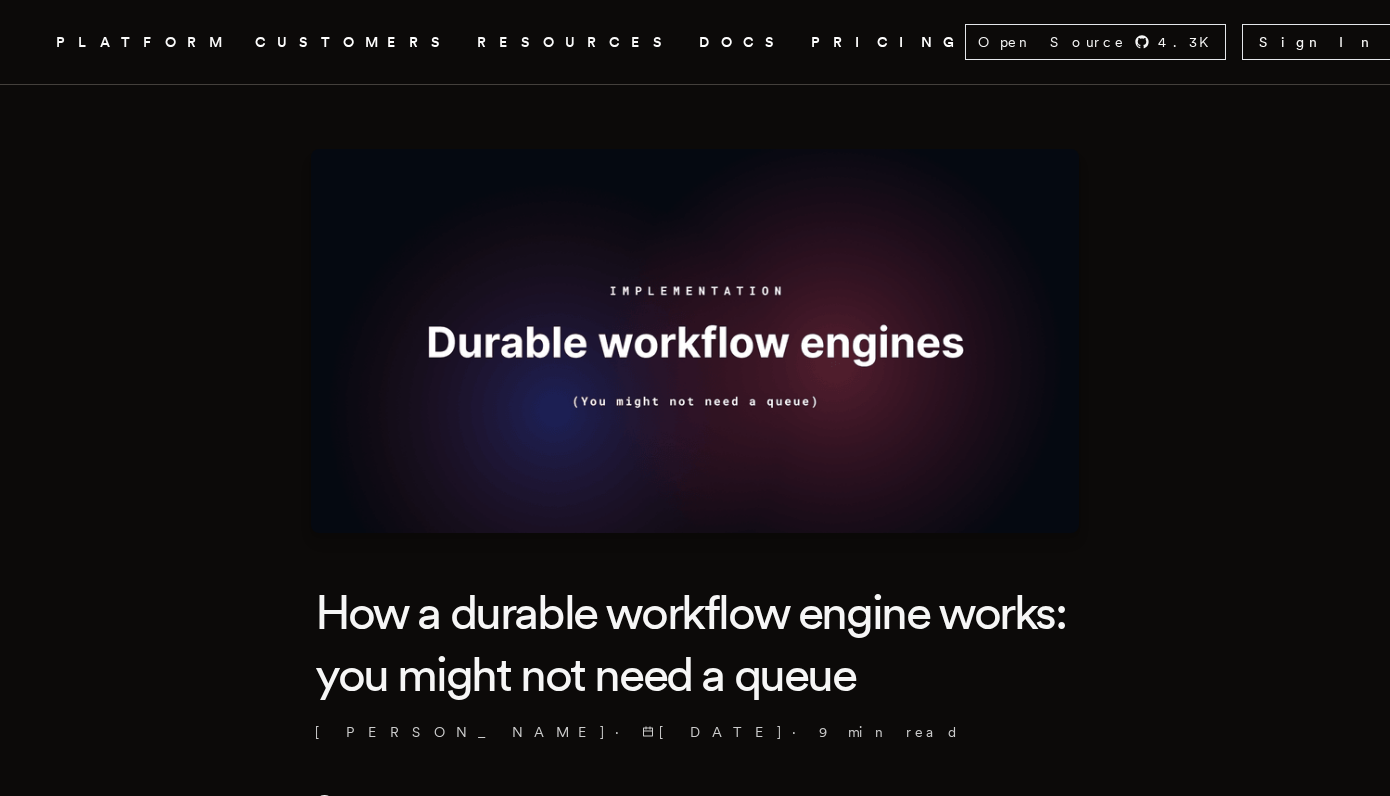 scroll, scrollTop: 0, scrollLeft: 0, axis: both 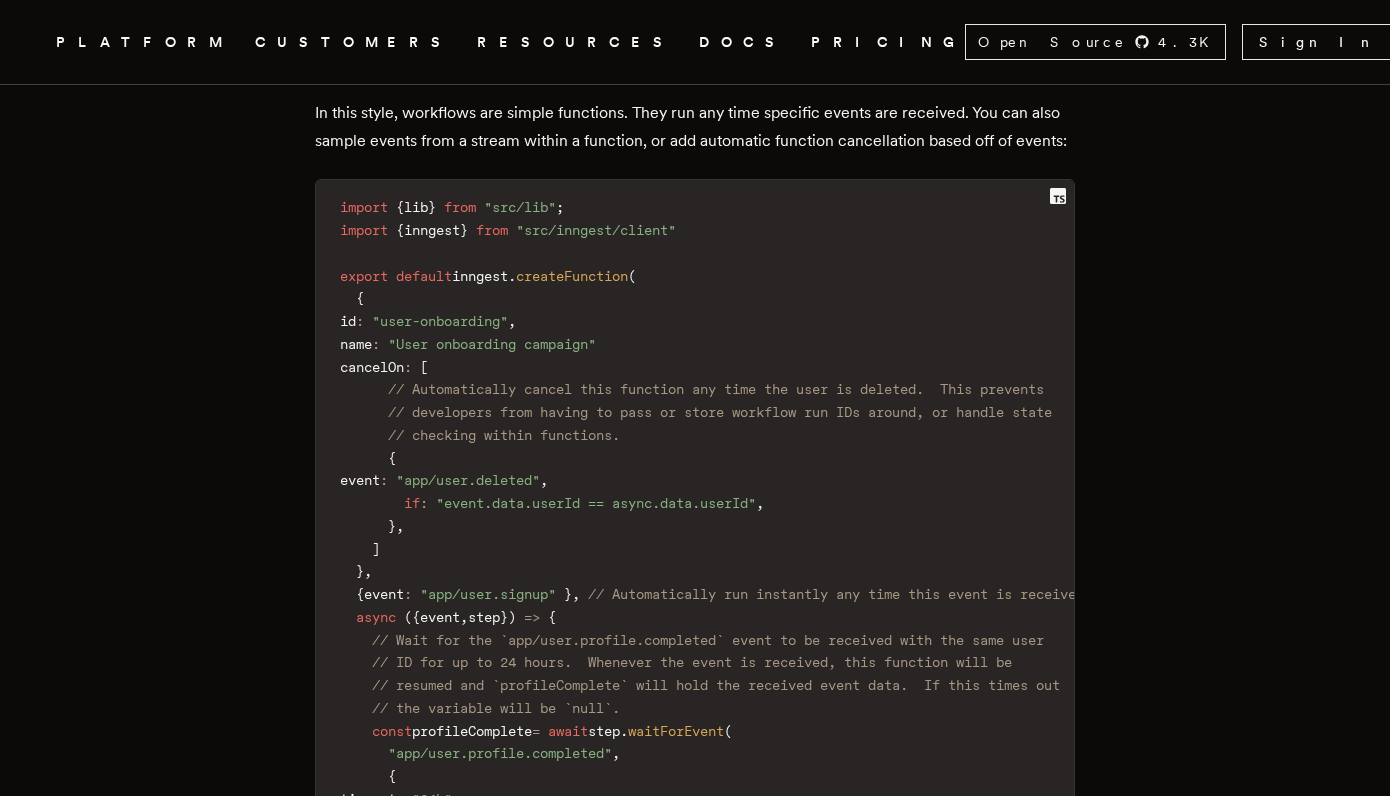 click on "PRICING" at bounding box center [888, 42] 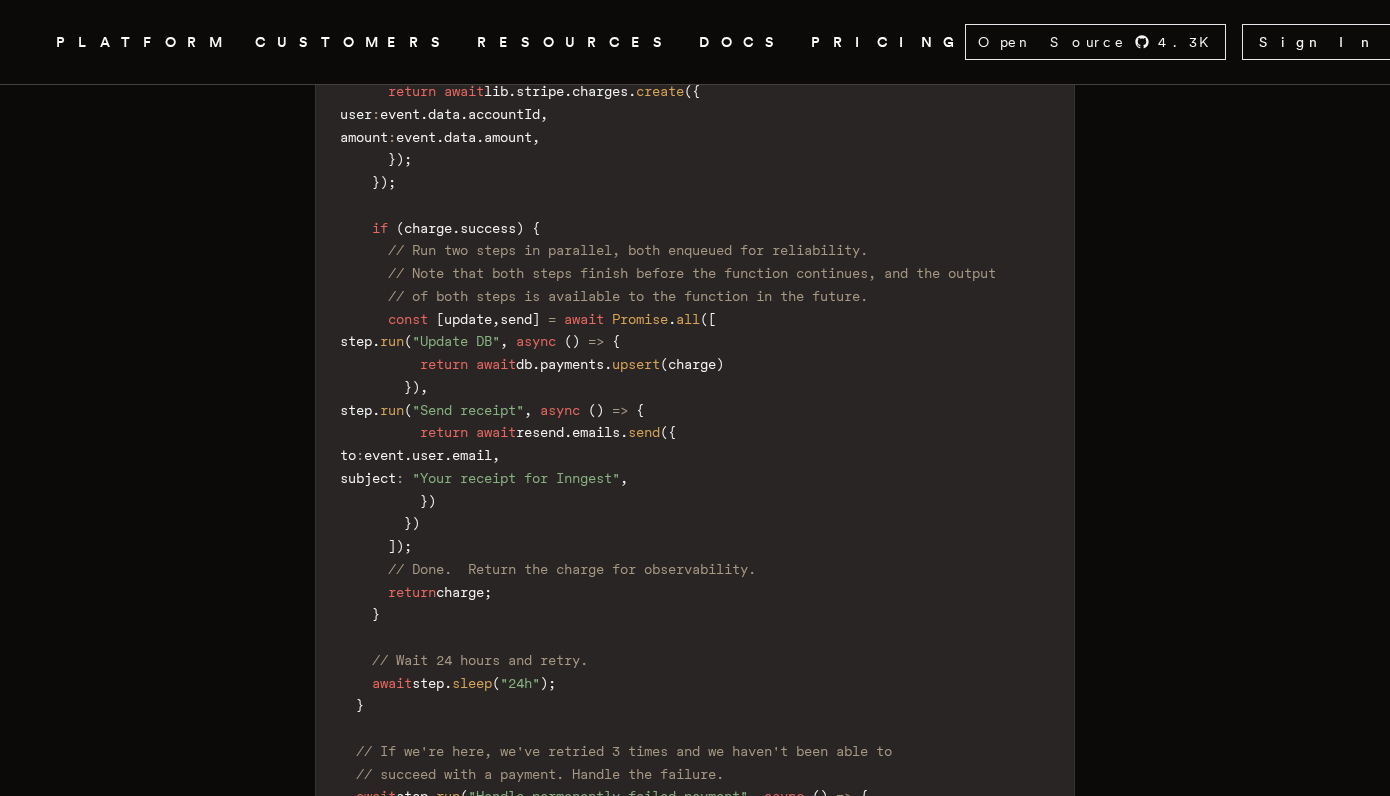 scroll, scrollTop: 1985, scrollLeft: 0, axis: vertical 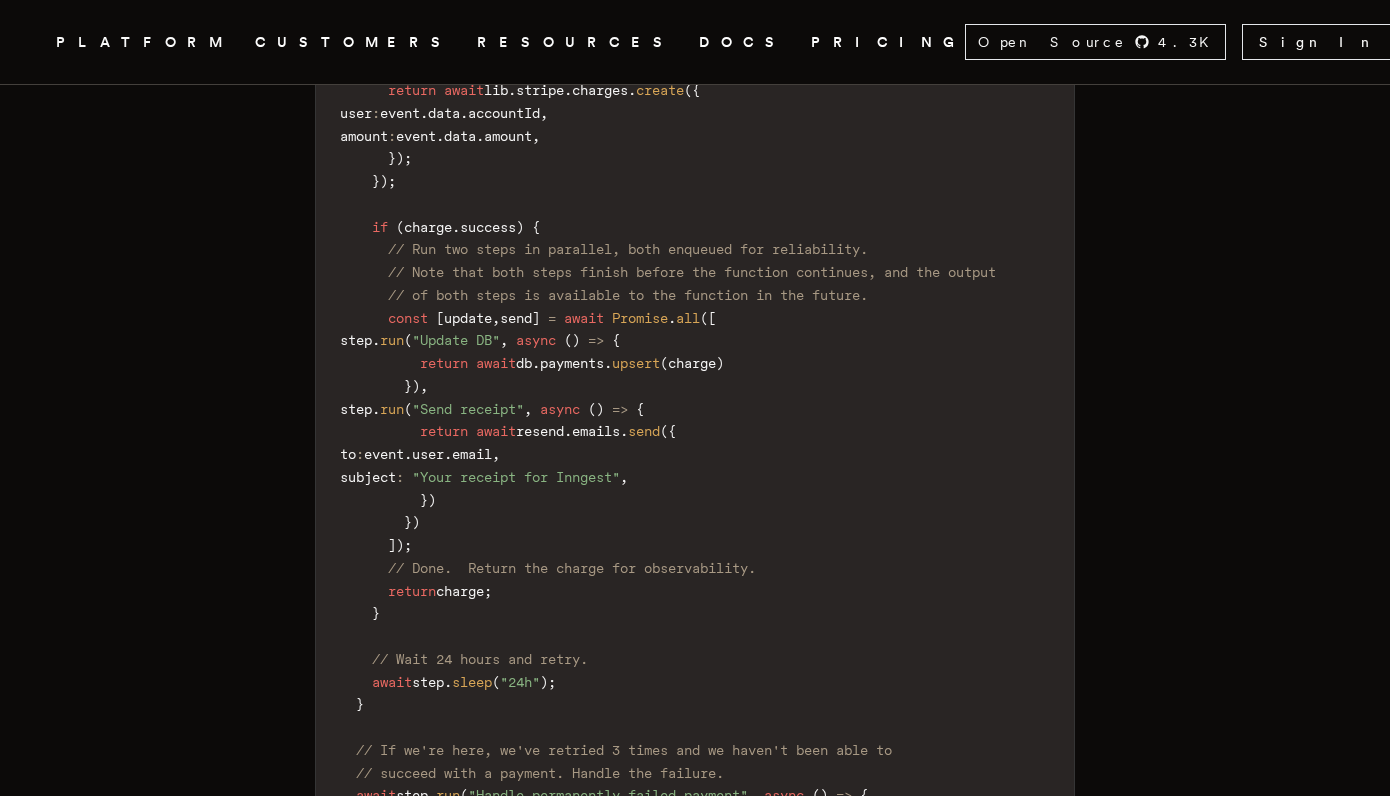 drag, startPoint x: 413, startPoint y: 289, endPoint x: 536, endPoint y: 493, distance: 238.2121 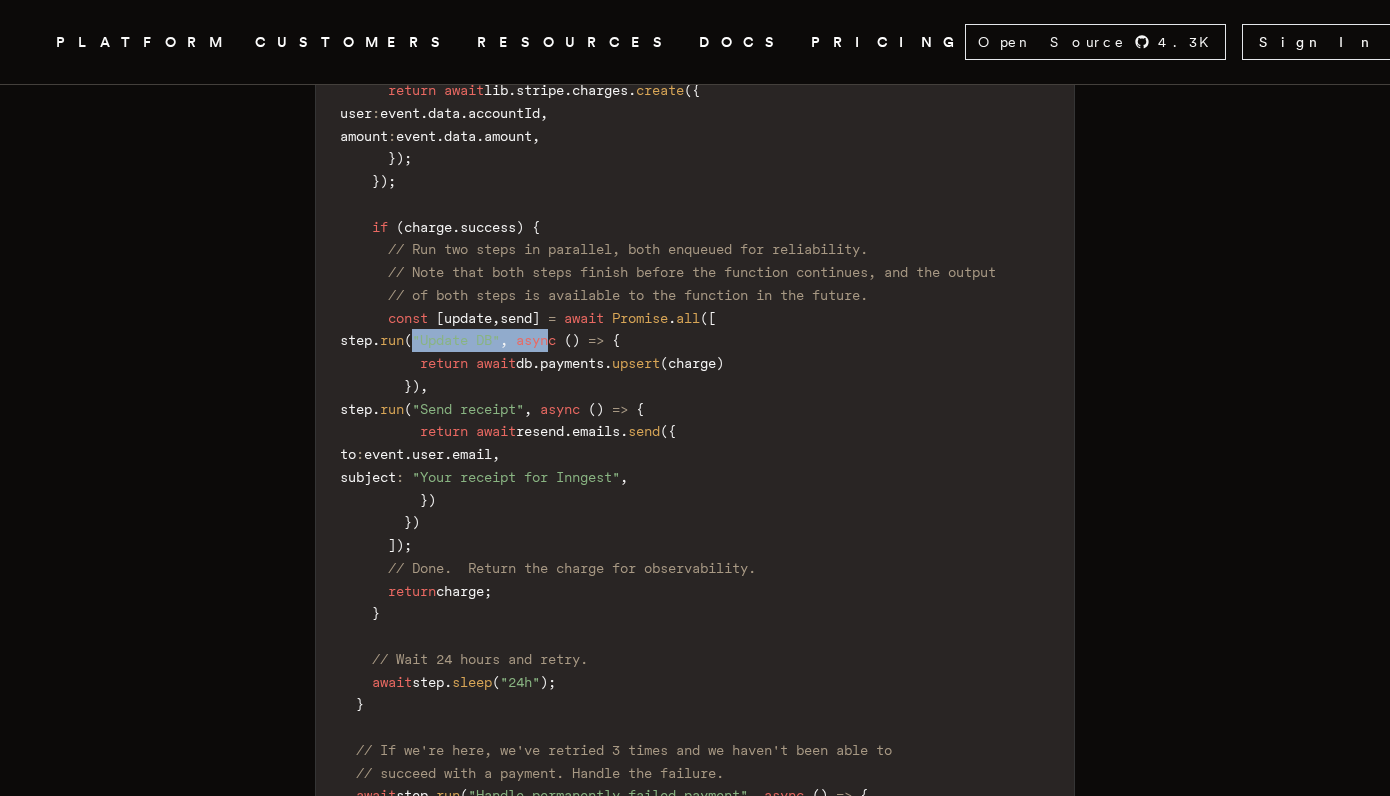 drag, startPoint x: 494, startPoint y: 297, endPoint x: 633, endPoint y: 298, distance: 139.0036 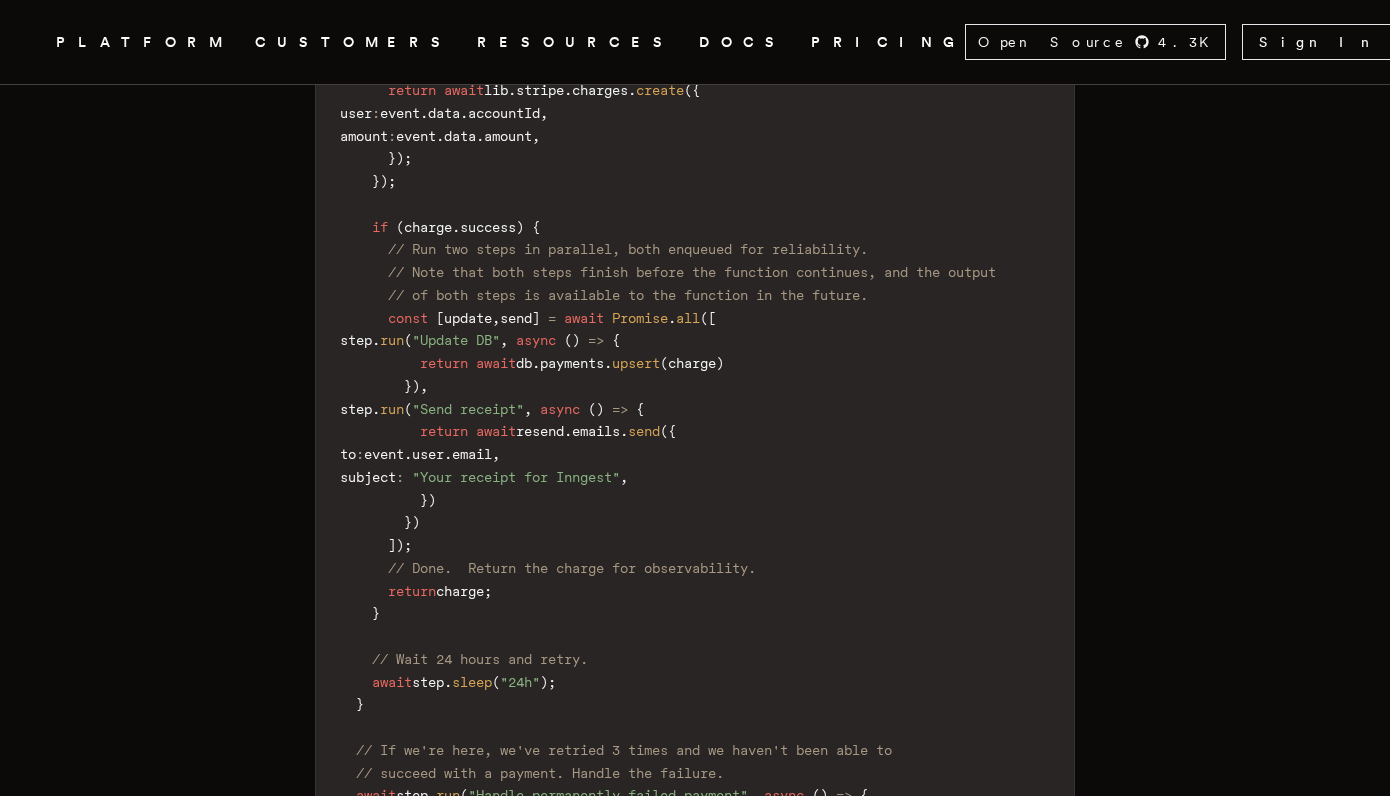 drag, startPoint x: 415, startPoint y: 286, endPoint x: 523, endPoint y: 338, distance: 119.86659 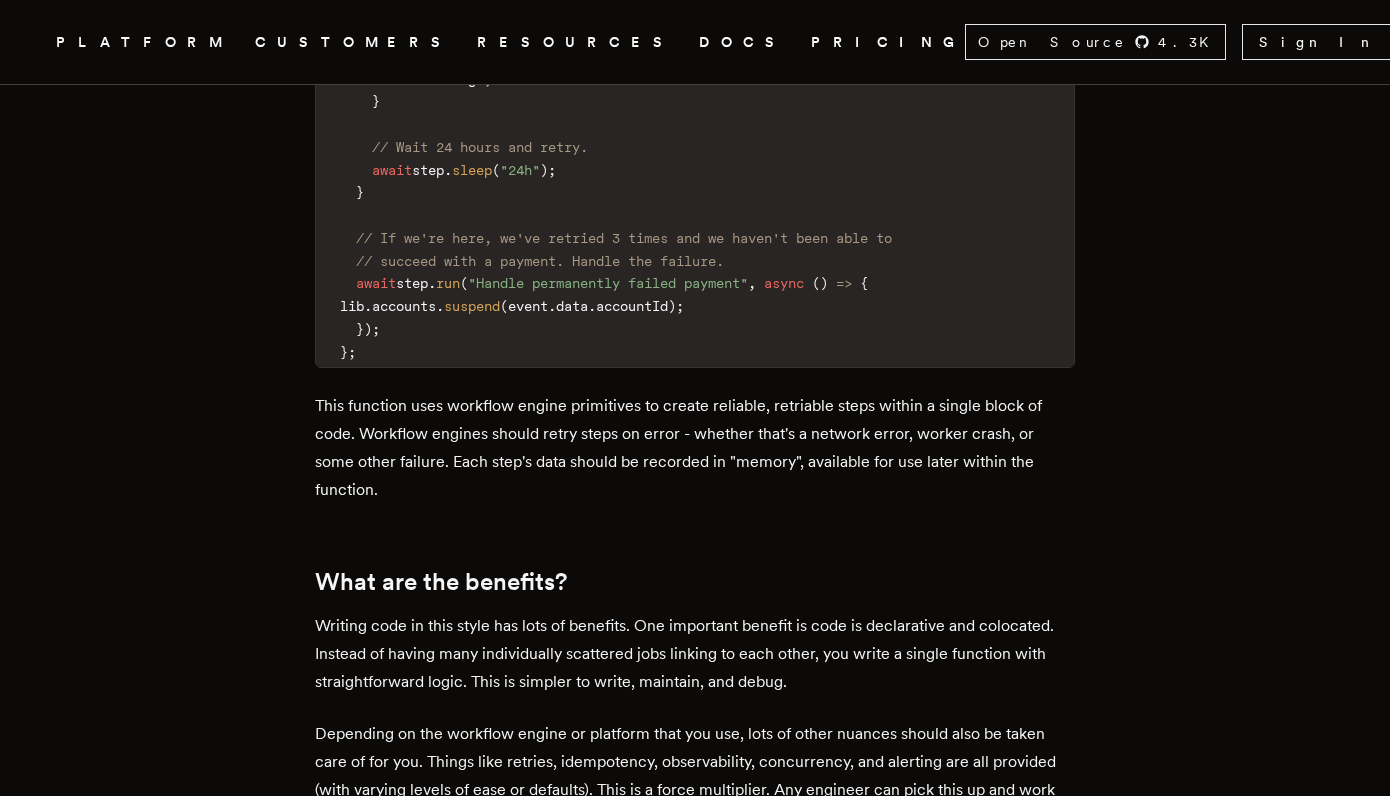 scroll, scrollTop: 2513, scrollLeft: 0, axis: vertical 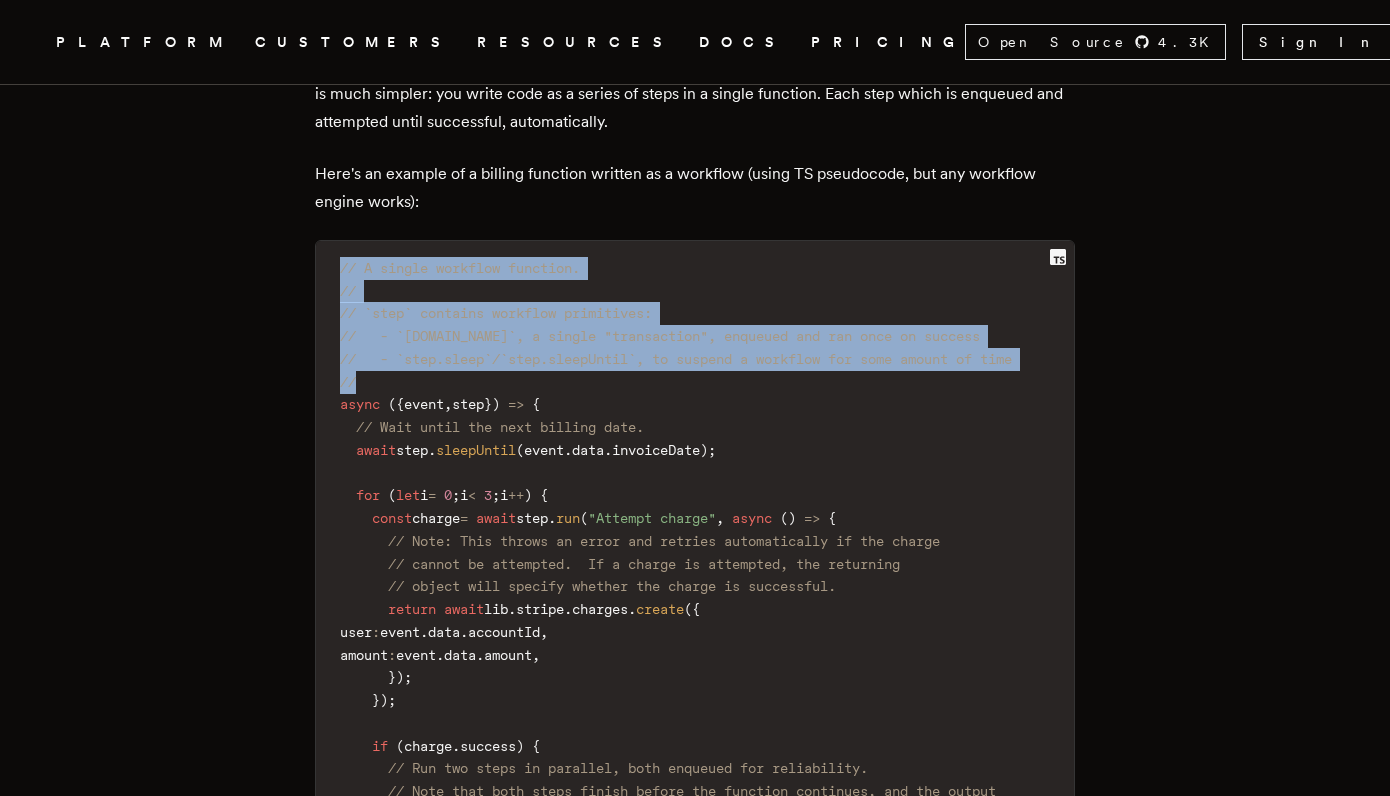 drag, startPoint x: 345, startPoint y: 230, endPoint x: 610, endPoint y: 346, distance: 289.27667 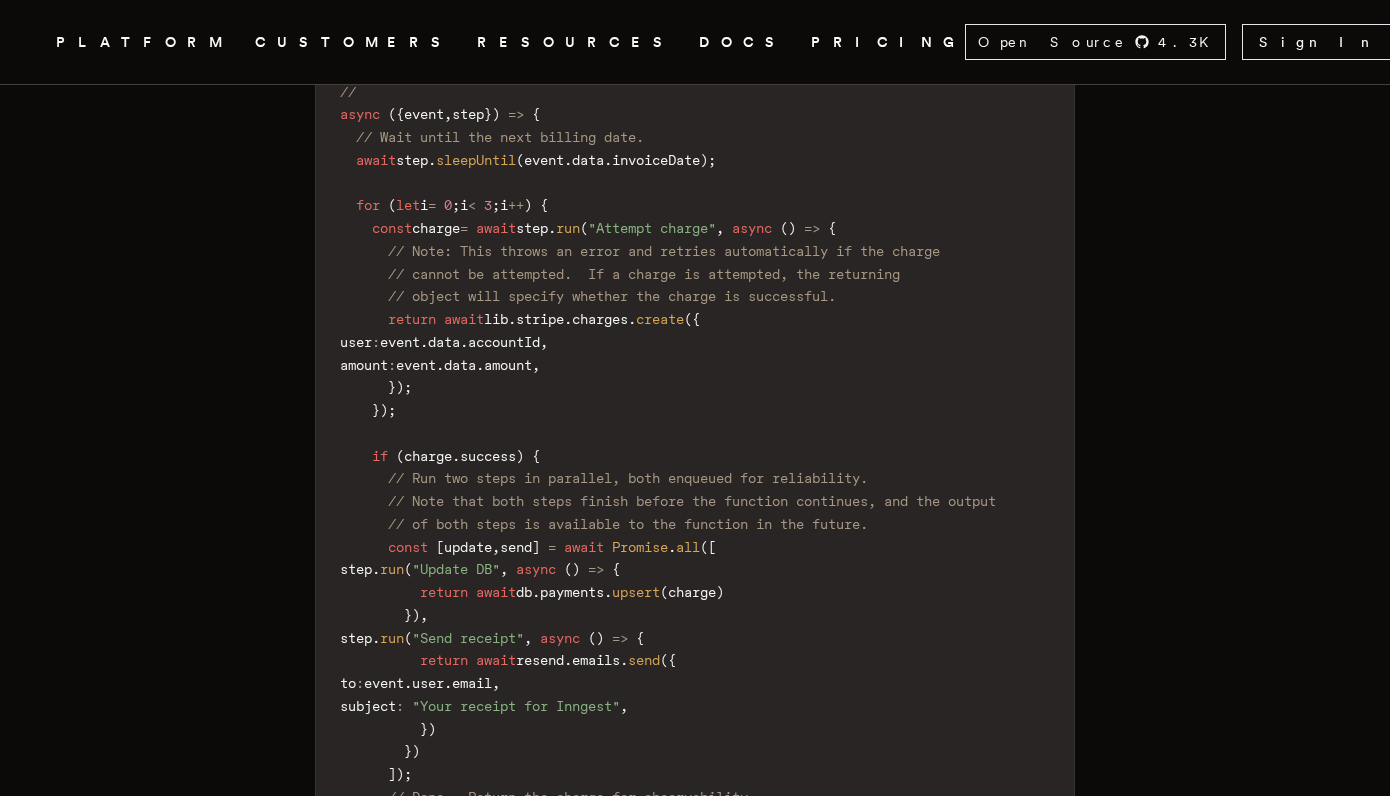 scroll, scrollTop: 1755, scrollLeft: 0, axis: vertical 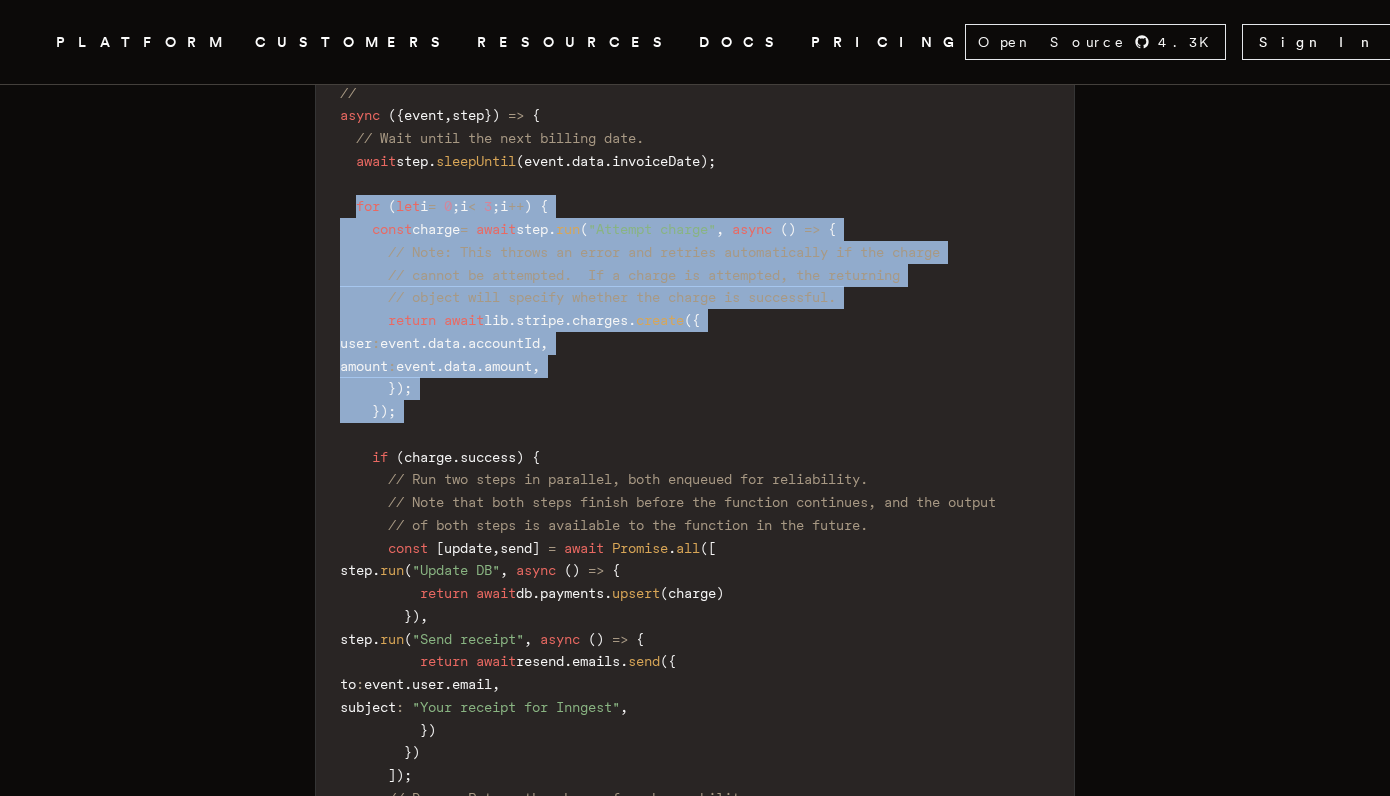 drag, startPoint x: 367, startPoint y: 168, endPoint x: 531, endPoint y: 376, distance: 264.87732 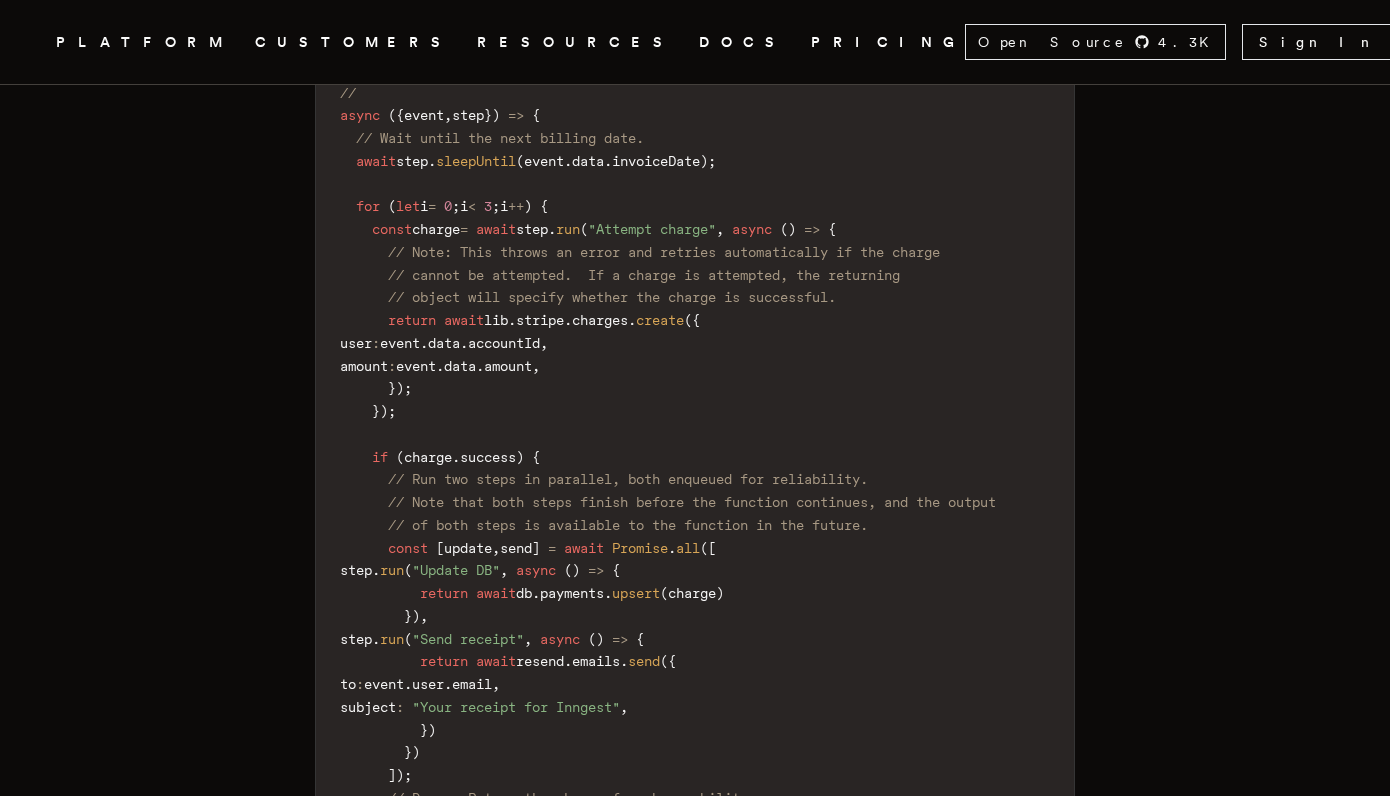 click on "// A single workflow function.
//
// `step` contains workflow primitives:
//   - `step.run`, a single "transaction", enqueued and ran once on success
//   - `step.sleep`/`step.sleepUntil`, to suspend a workflow for some amount of time
//
async   ( {  event ,  step  } )   =>   {
// Wait until the next billing date.
await  step . sleepUntil ( event . data . invoiceDate ) ;
for   ( let  i  =   0 ;  i  <   3 ;  i ++ )   {
const  charge  =   await  step . run ( "Attempt charge" ,   async   ( )   =>   {
// Note: This throws an error and retries automatically if the charge
// cannot be attempted.  If a charge is attempted, the returning
// object will specify whether the charge is successful.
return   await  lib . stripe . charges . create ( {
user :  event . data . accountId ,
amount :  event . data . amount ,
} ) ;
} ) ;
if   ( charge . success )   {
const   [ , ]" at bounding box center [695, 537] 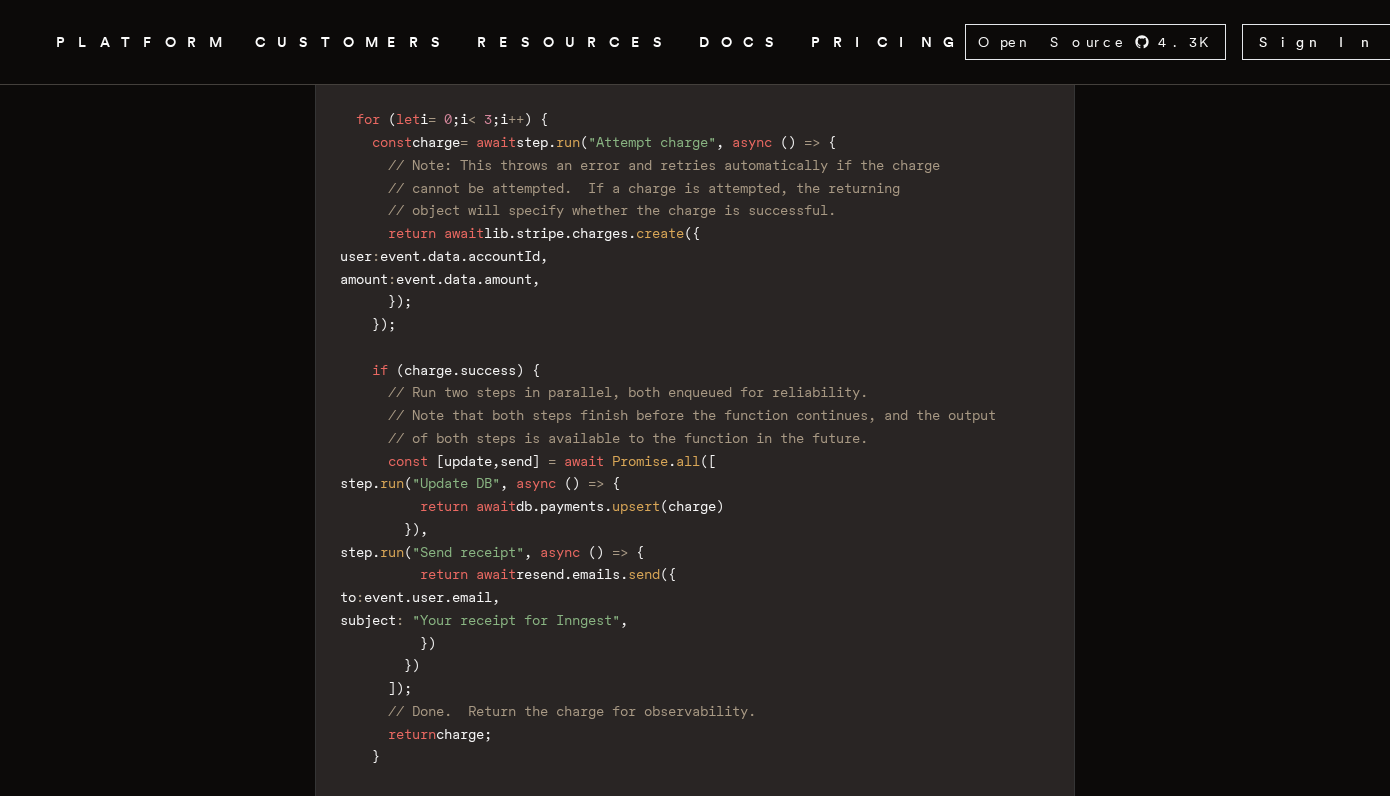 scroll, scrollTop: 1864, scrollLeft: 0, axis: vertical 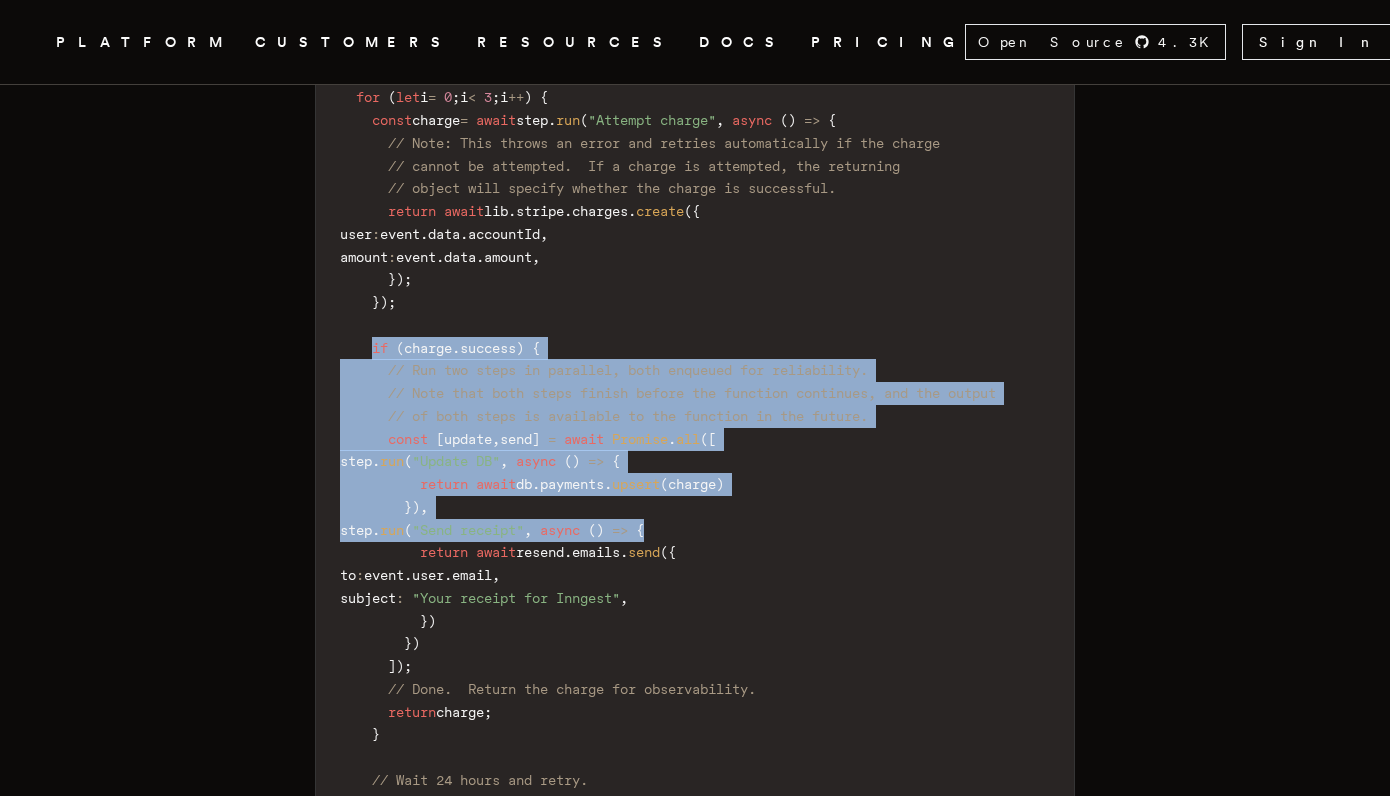 drag, startPoint x: 382, startPoint y: 297, endPoint x: 861, endPoint y: 486, distance: 514.93884 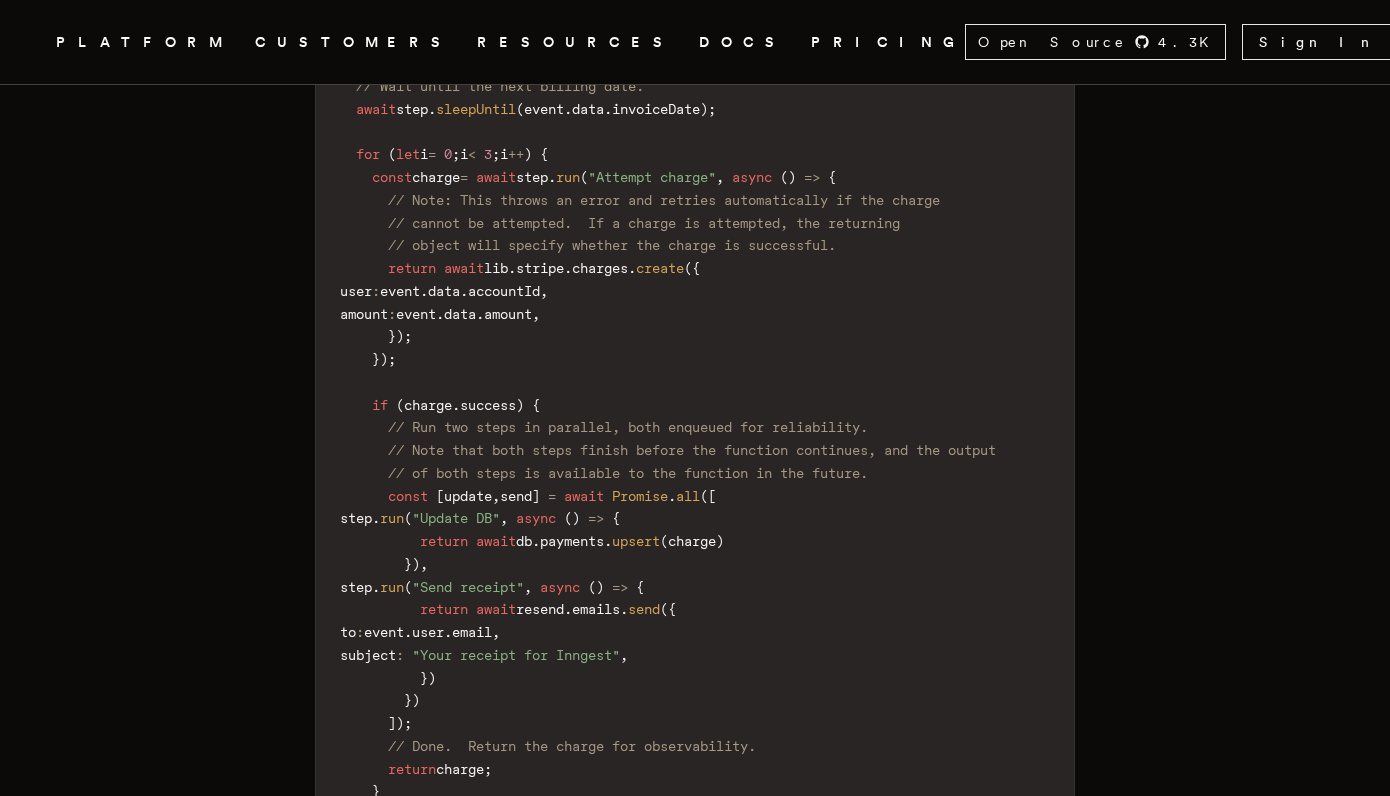 scroll, scrollTop: 1798, scrollLeft: 0, axis: vertical 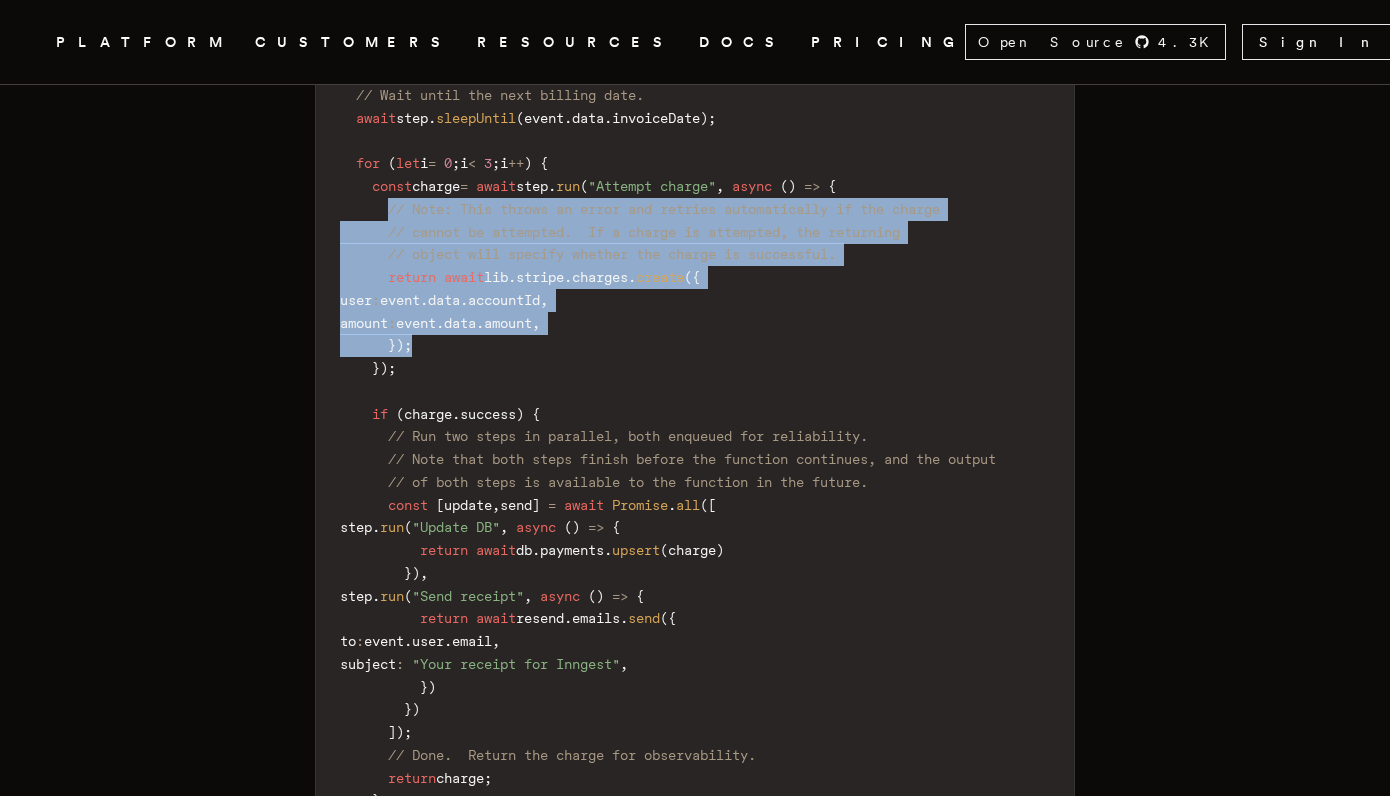 drag, startPoint x: 399, startPoint y: 169, endPoint x: 670, endPoint y: 302, distance: 301.87747 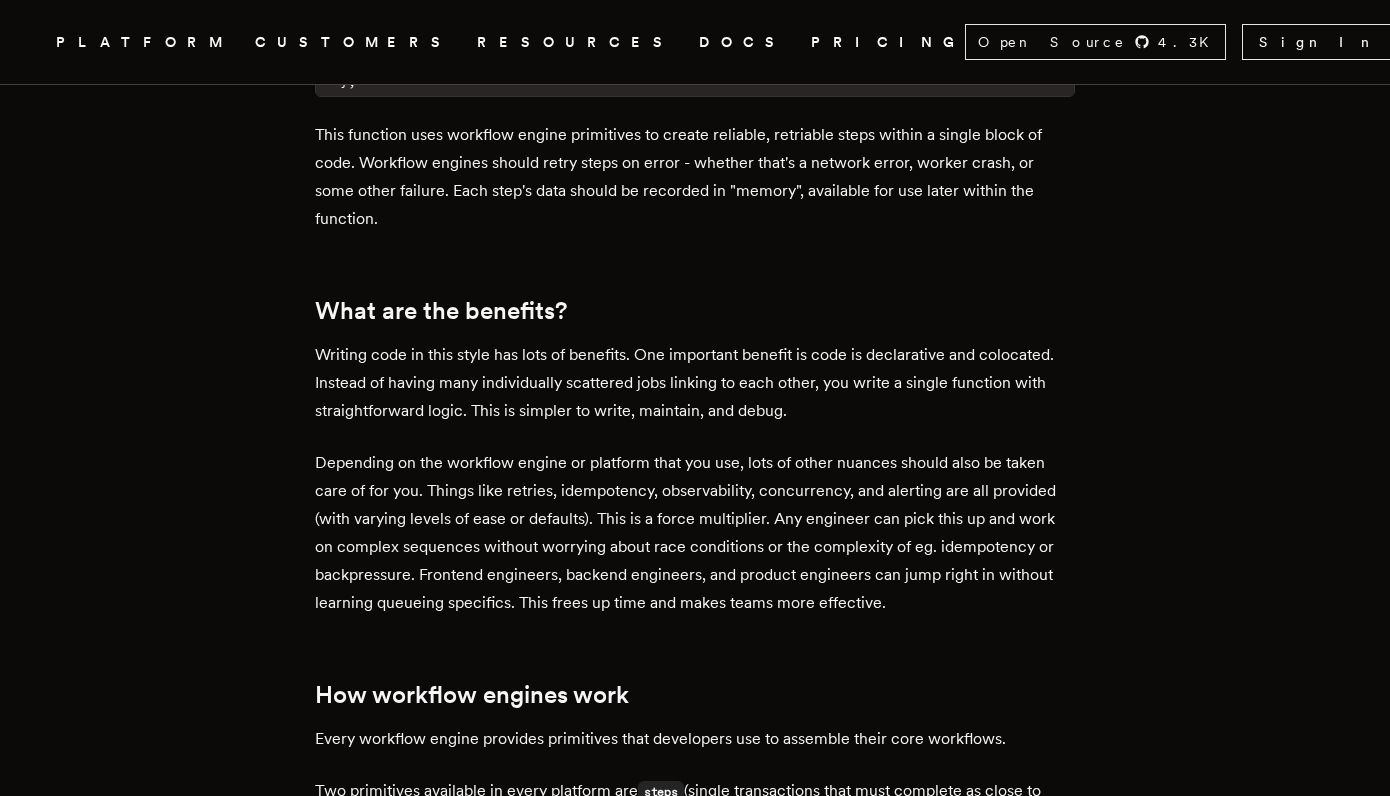 scroll, scrollTop: 2771, scrollLeft: 0, axis: vertical 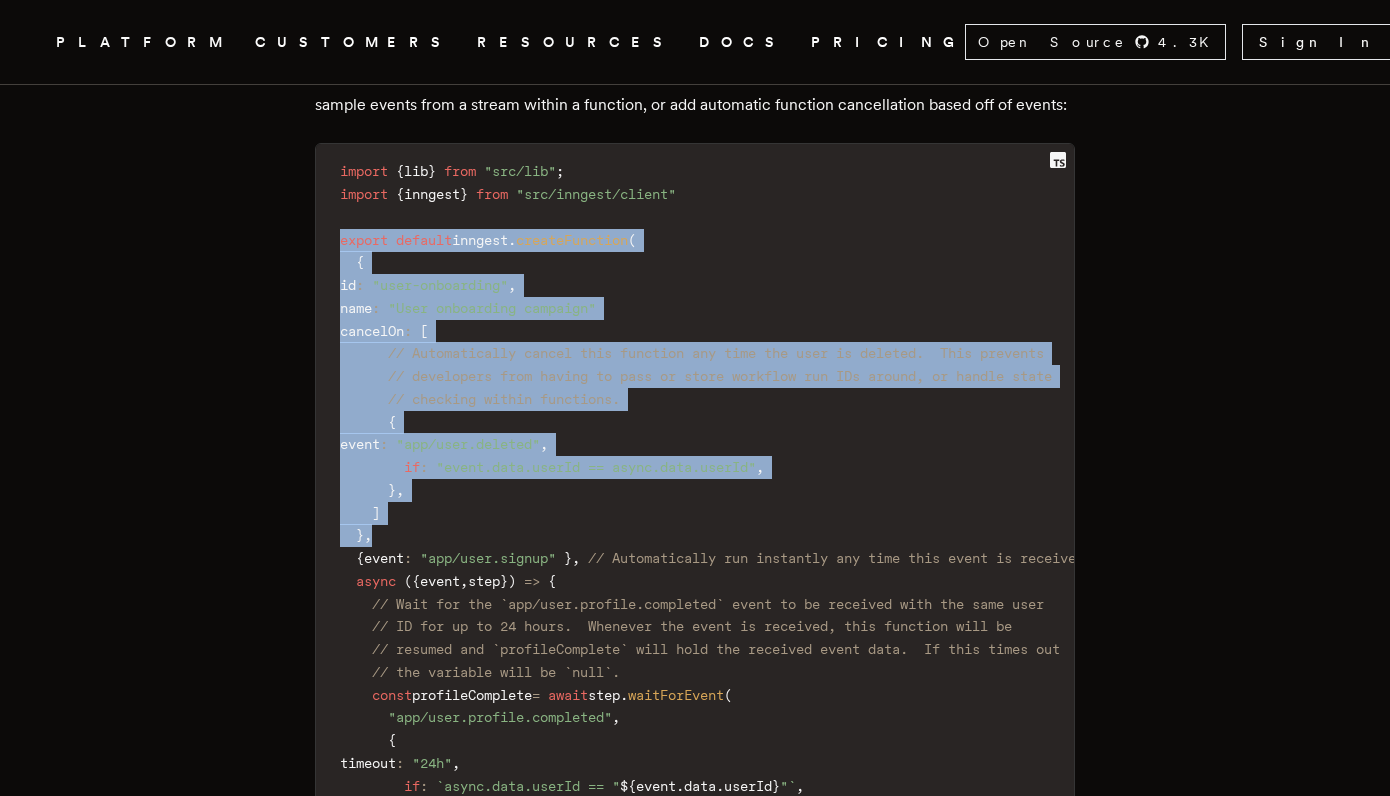 drag, startPoint x: 352, startPoint y: 197, endPoint x: 525, endPoint y: 473, distance: 325.7376 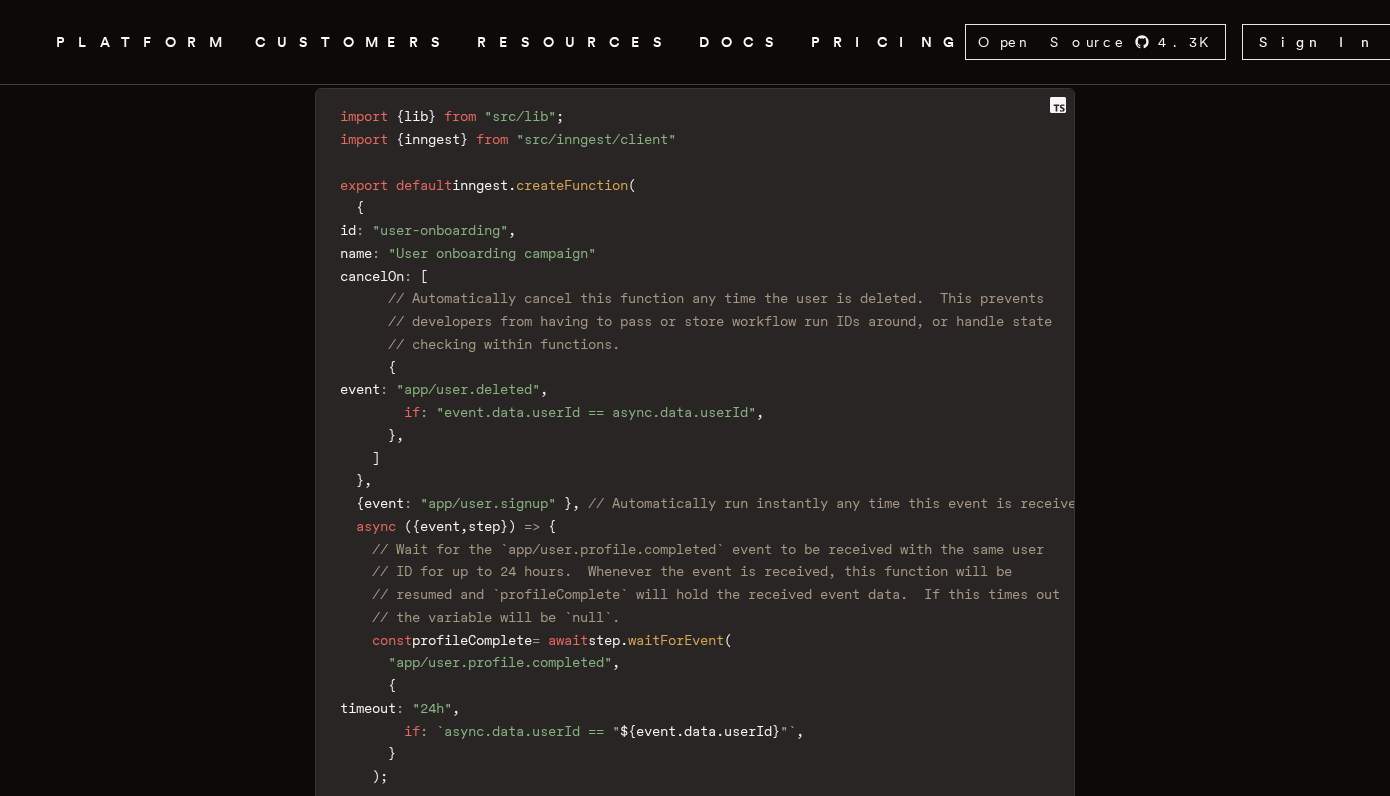 scroll, scrollTop: 4590, scrollLeft: 0, axis: vertical 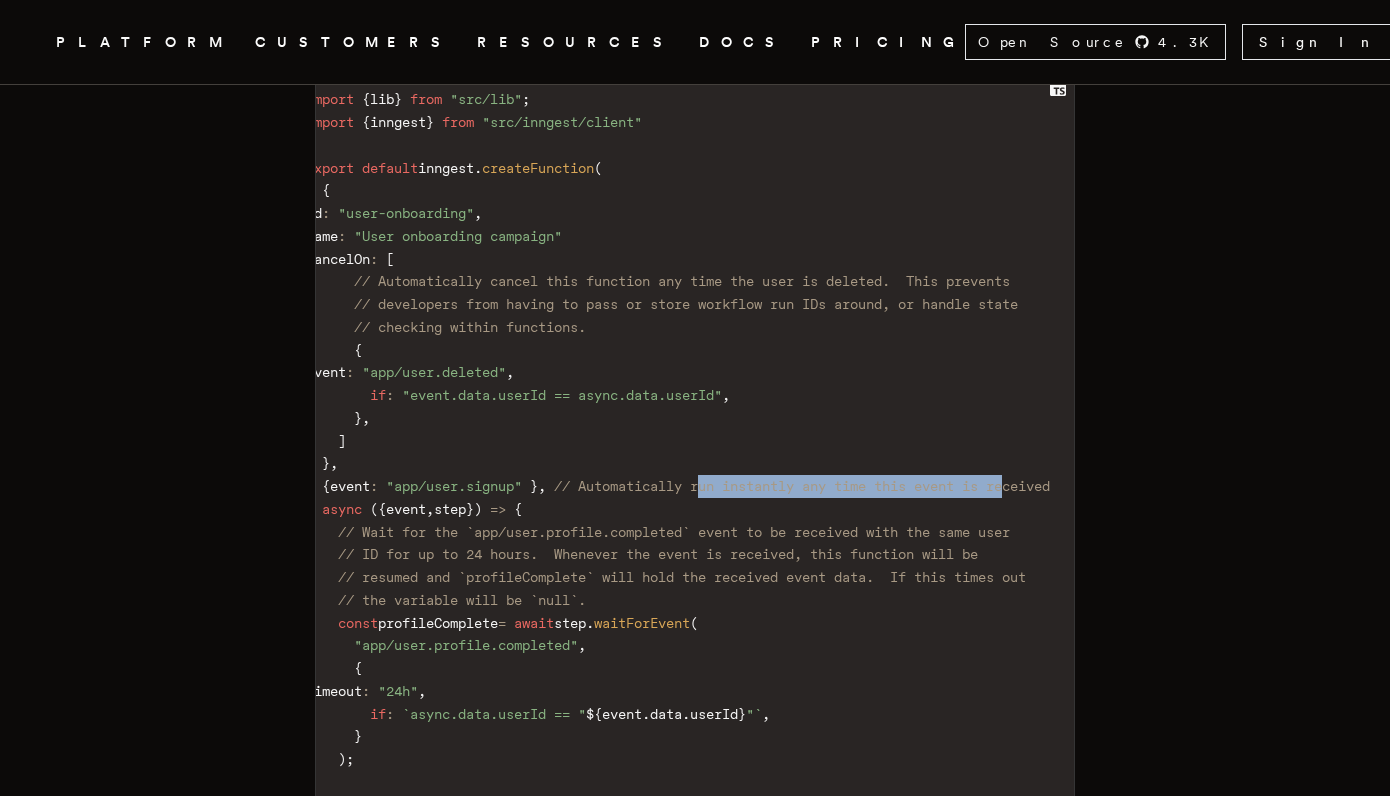 drag, startPoint x: 668, startPoint y: 435, endPoint x: 989, endPoint y: 435, distance: 321 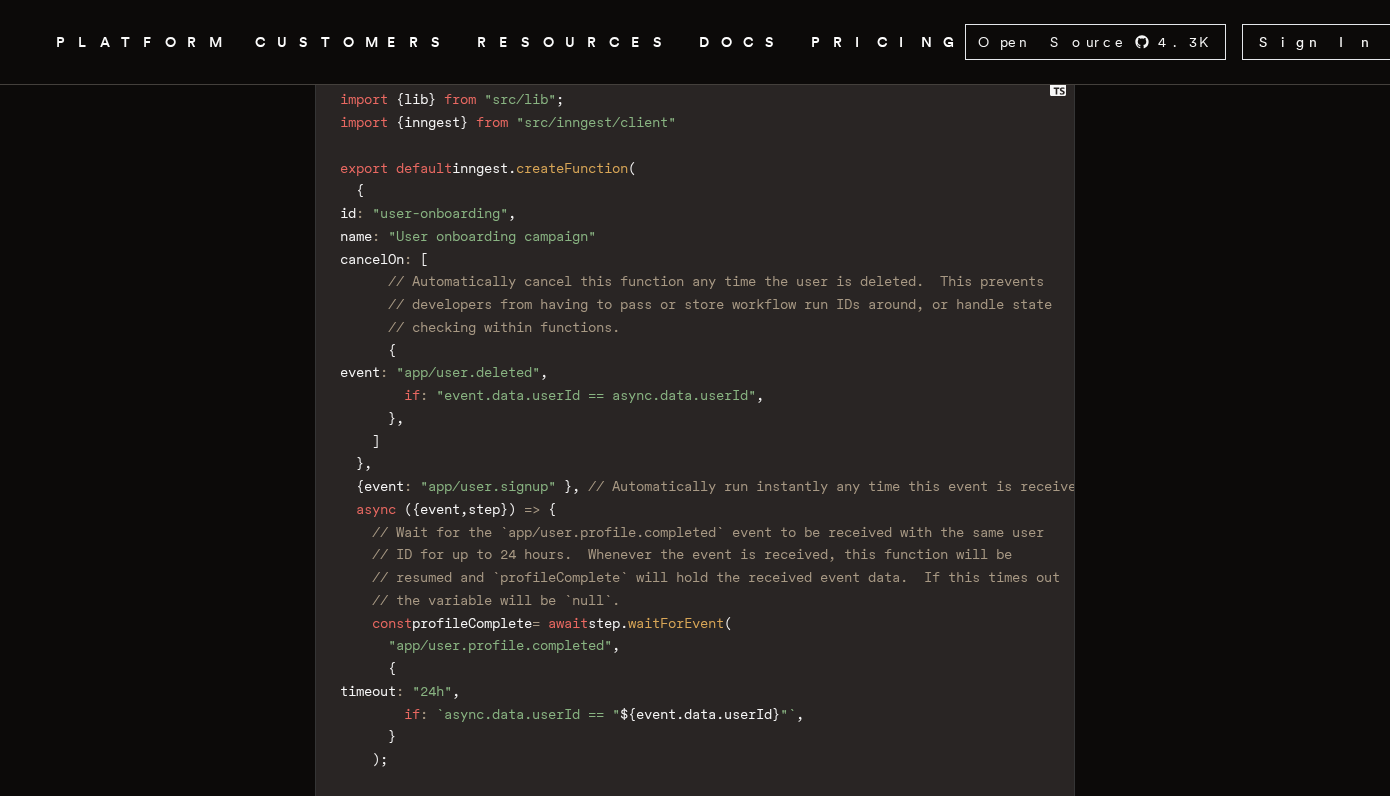scroll, scrollTop: 0, scrollLeft: 0, axis: both 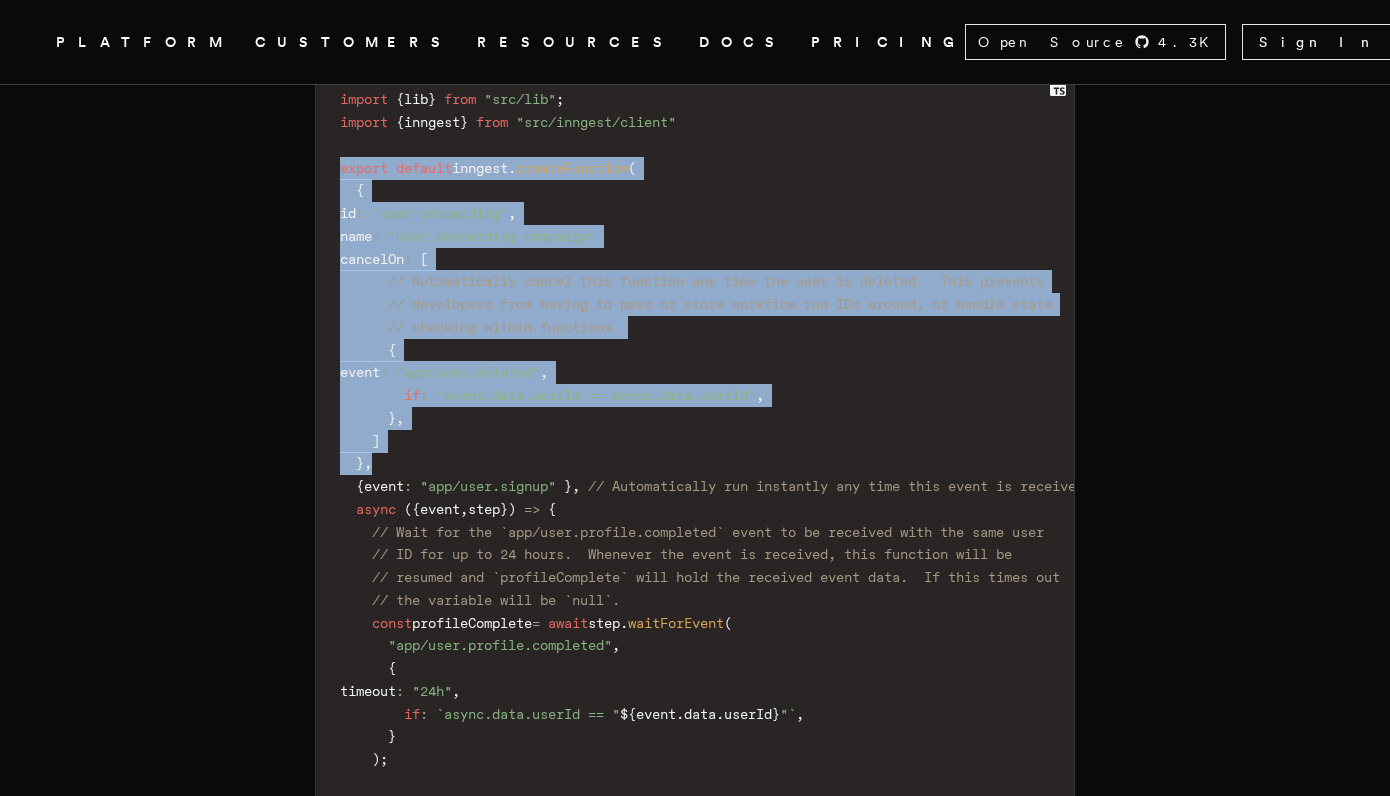 drag, startPoint x: 346, startPoint y: 124, endPoint x: 495, endPoint y: 408, distance: 320.71326 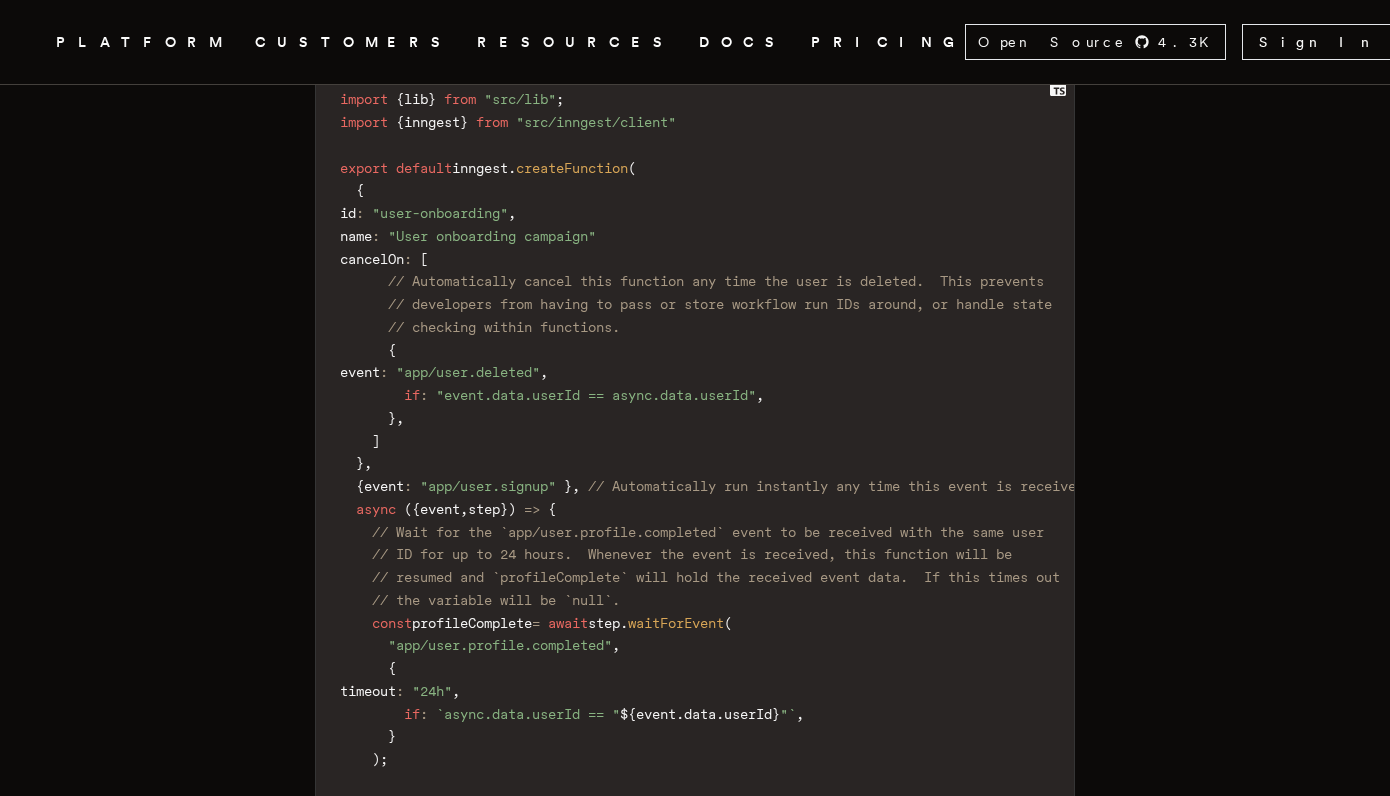 scroll, scrollTop: 4750, scrollLeft: 0, axis: vertical 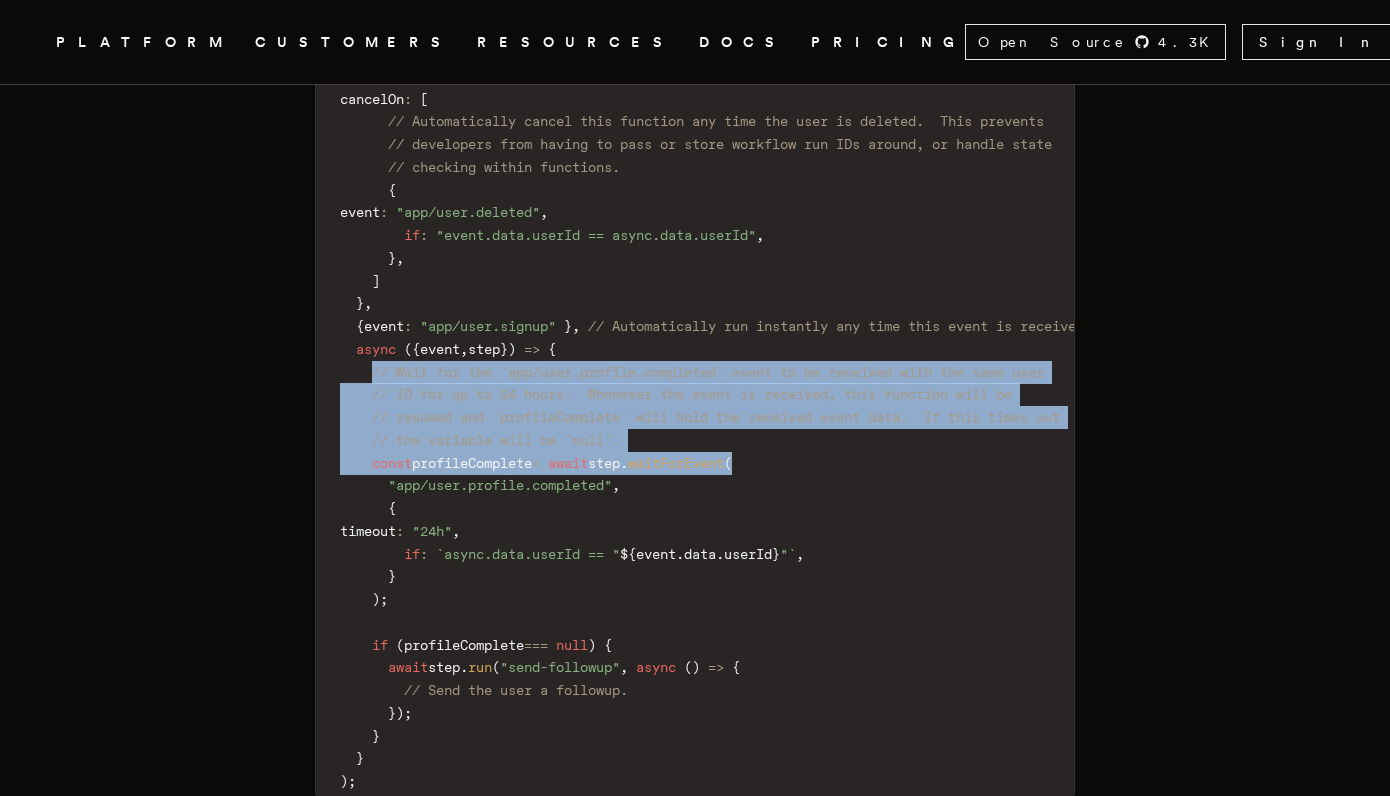 drag, startPoint x: 382, startPoint y: 312, endPoint x: 787, endPoint y: 398, distance: 414.03018 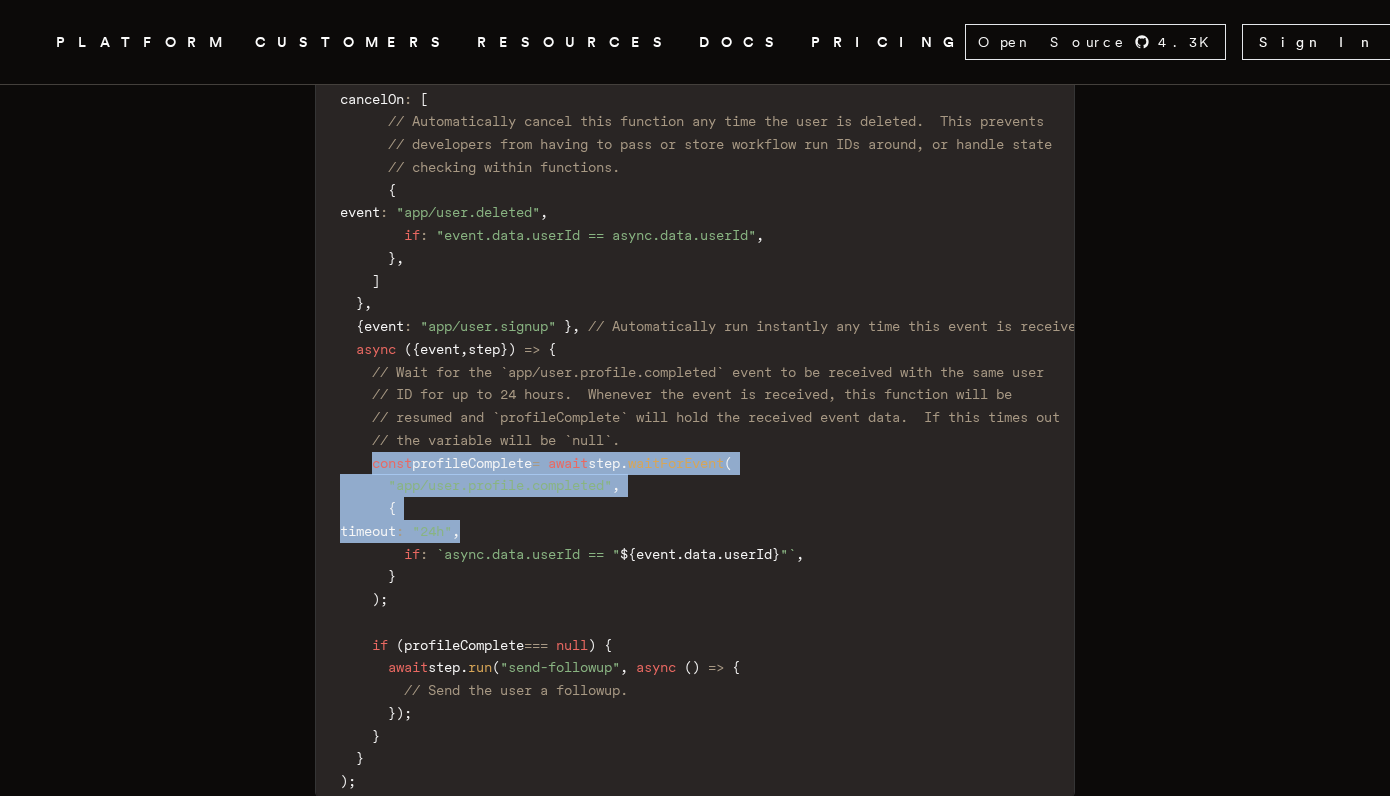 drag, startPoint x: 380, startPoint y: 405, endPoint x: 573, endPoint y: 461, distance: 200.96019 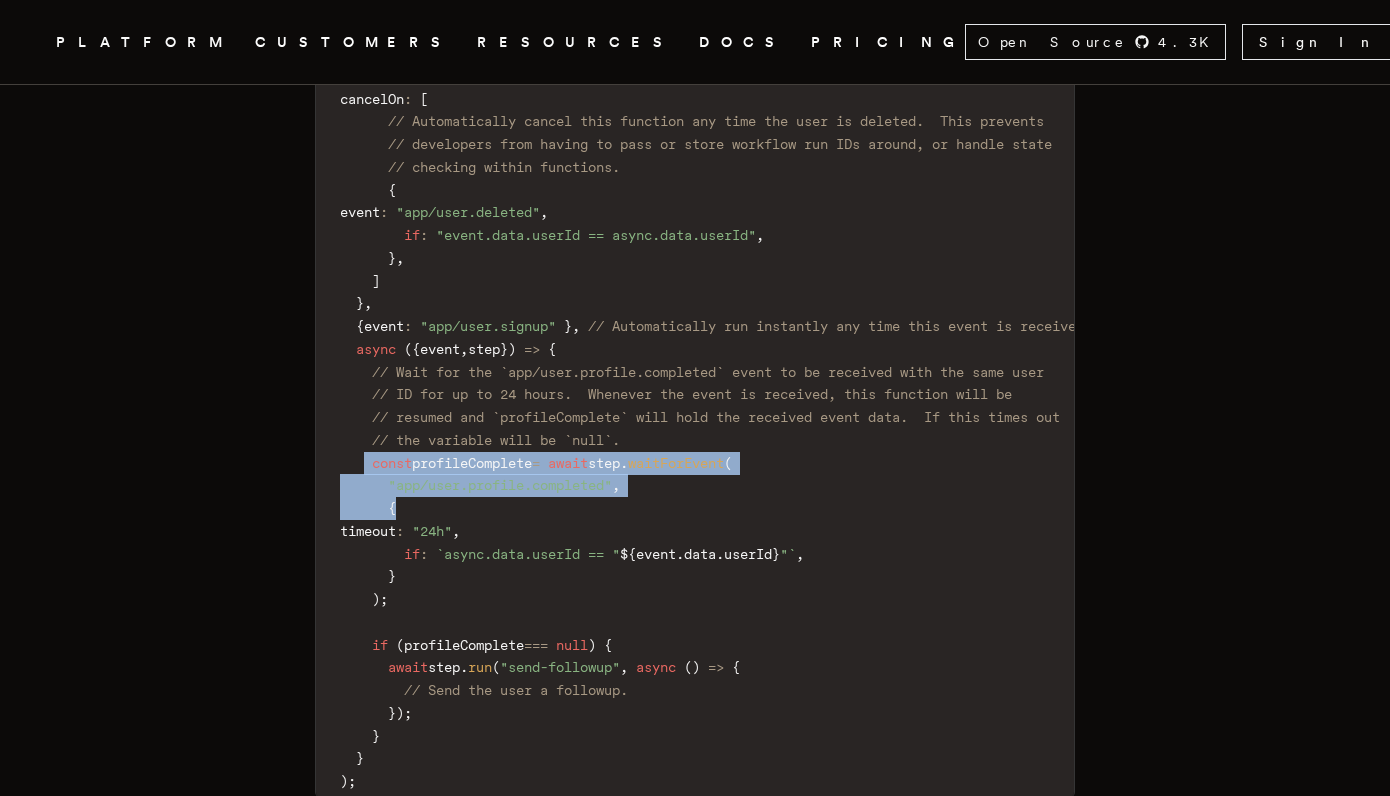 drag, startPoint x: 377, startPoint y: 405, endPoint x: 587, endPoint y: 457, distance: 216.34232 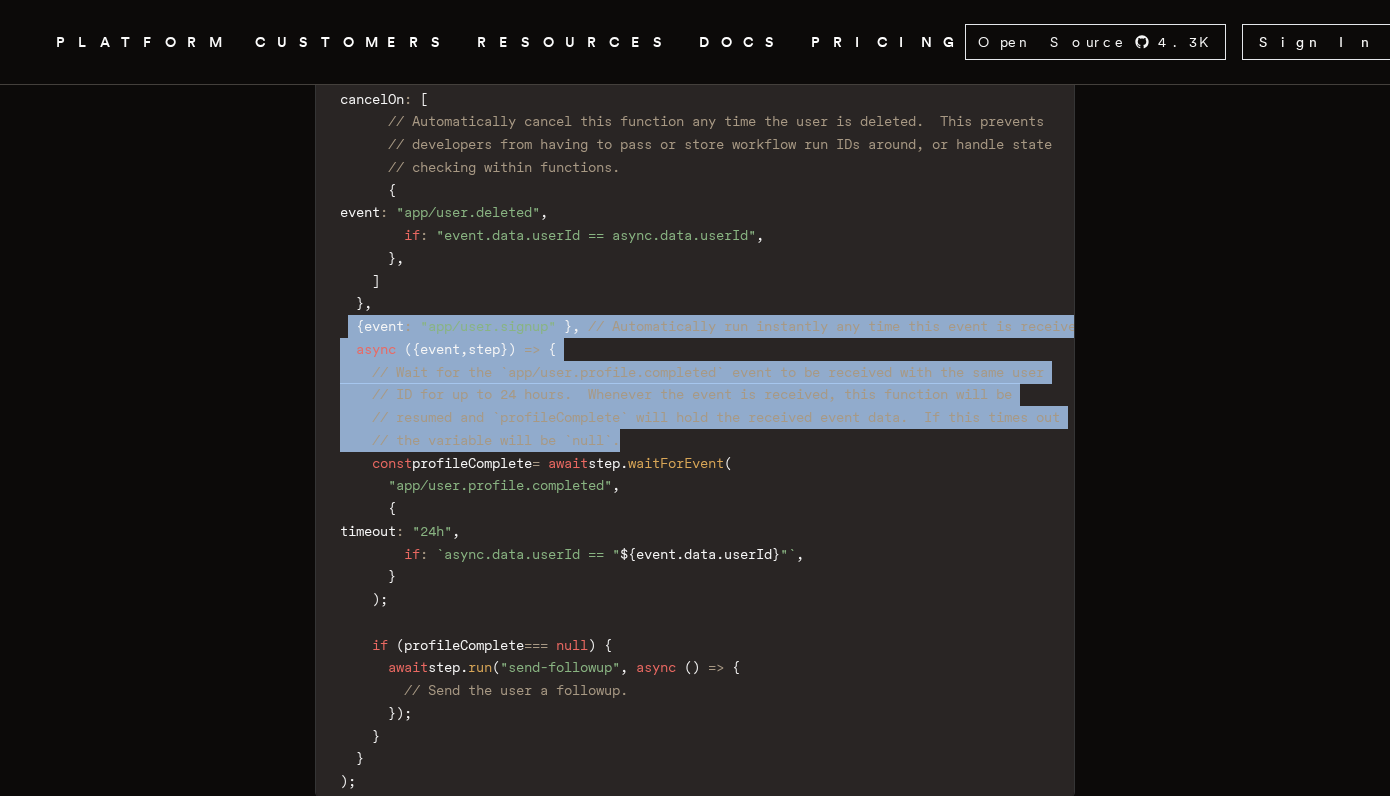 drag, startPoint x: 358, startPoint y: 268, endPoint x: 708, endPoint y: 386, distance: 369.3562 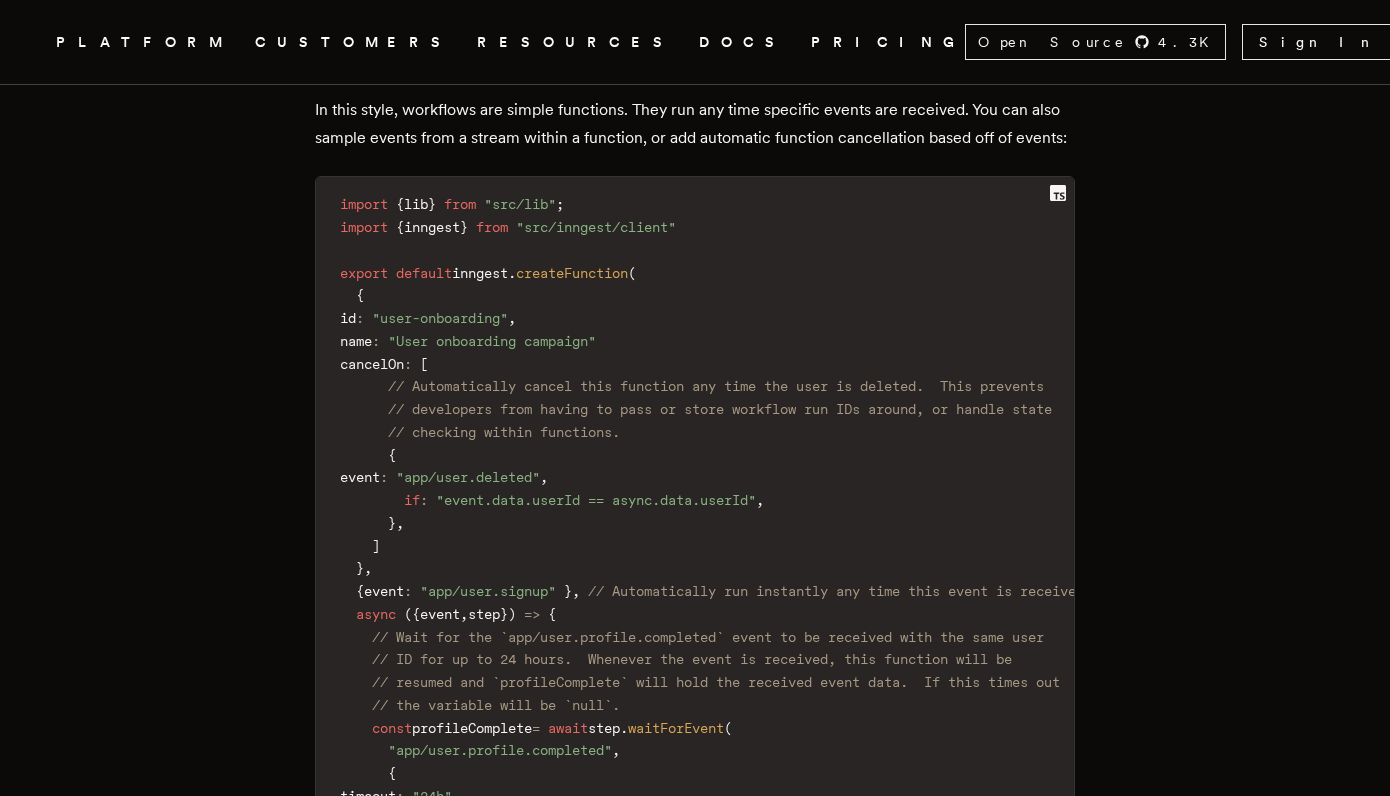 scroll, scrollTop: 4461, scrollLeft: 0, axis: vertical 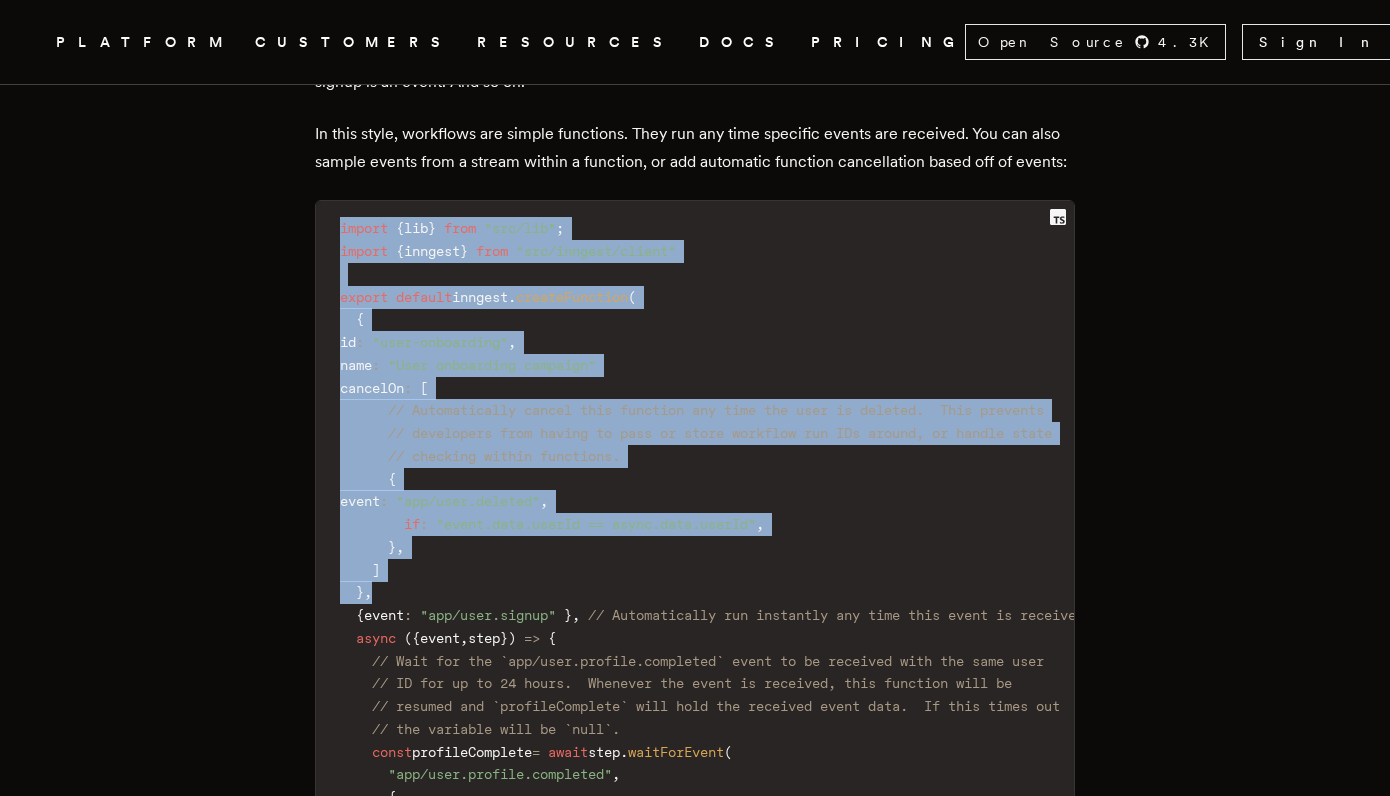drag, startPoint x: 346, startPoint y: 186, endPoint x: 557, endPoint y: 543, distance: 414.69266 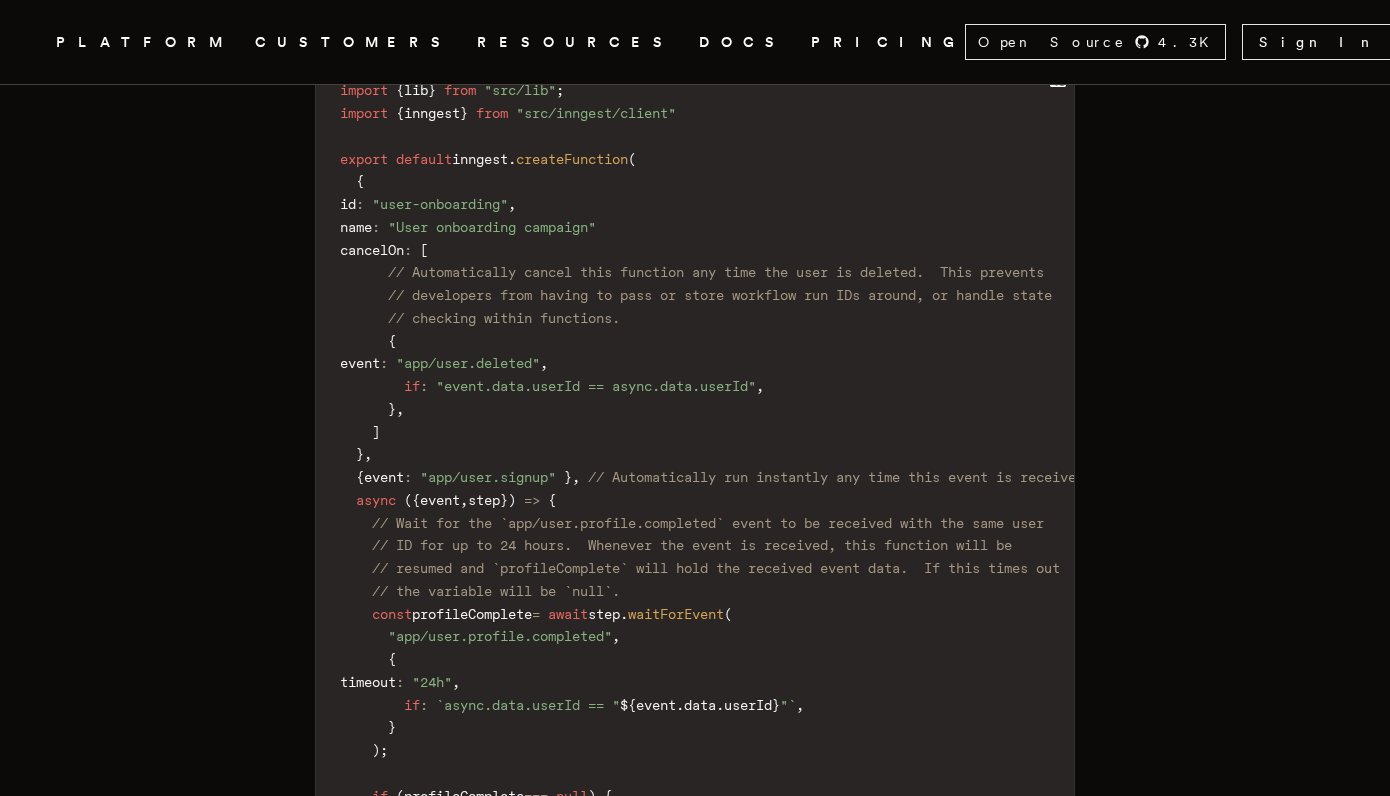 scroll, scrollTop: 4598, scrollLeft: 0, axis: vertical 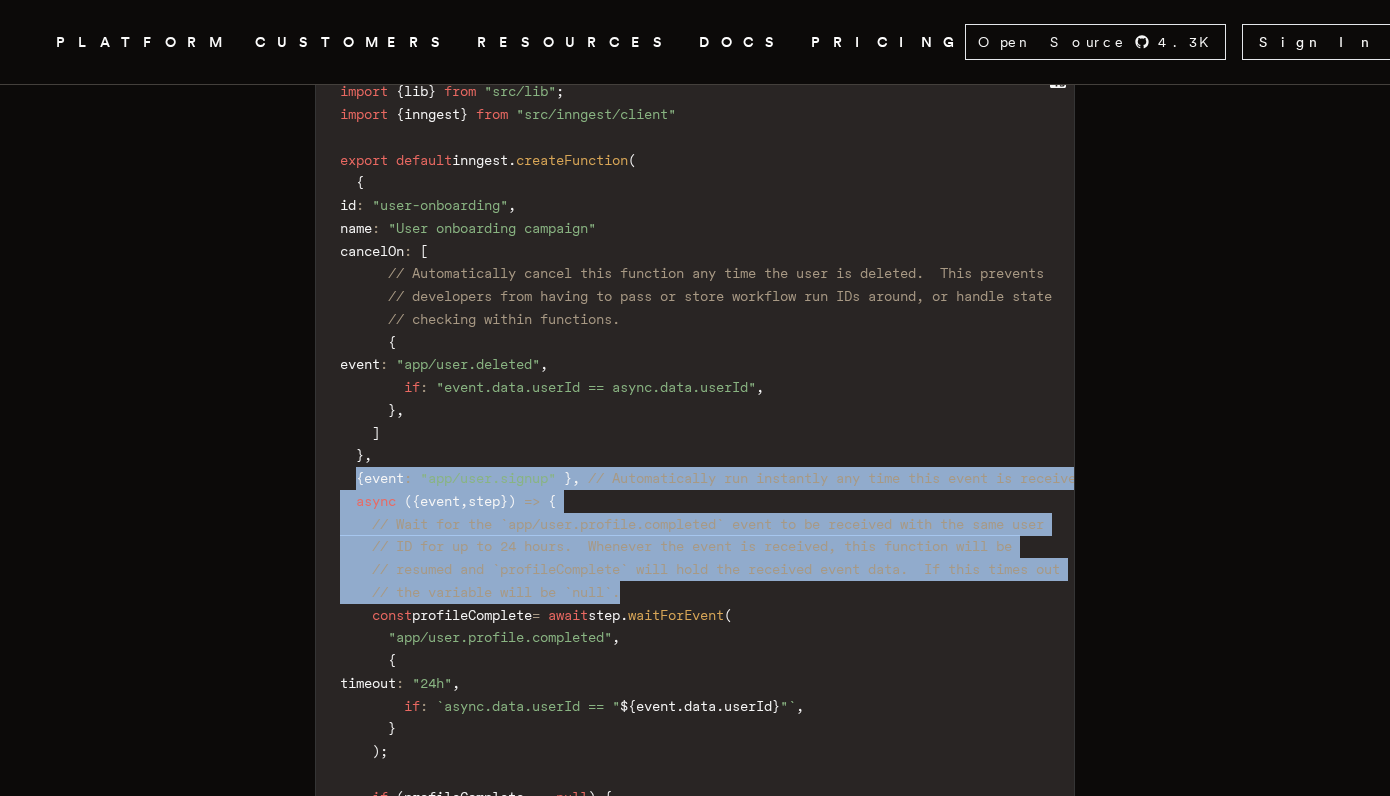 drag, startPoint x: 364, startPoint y: 426, endPoint x: 756, endPoint y: 528, distance: 405.05307 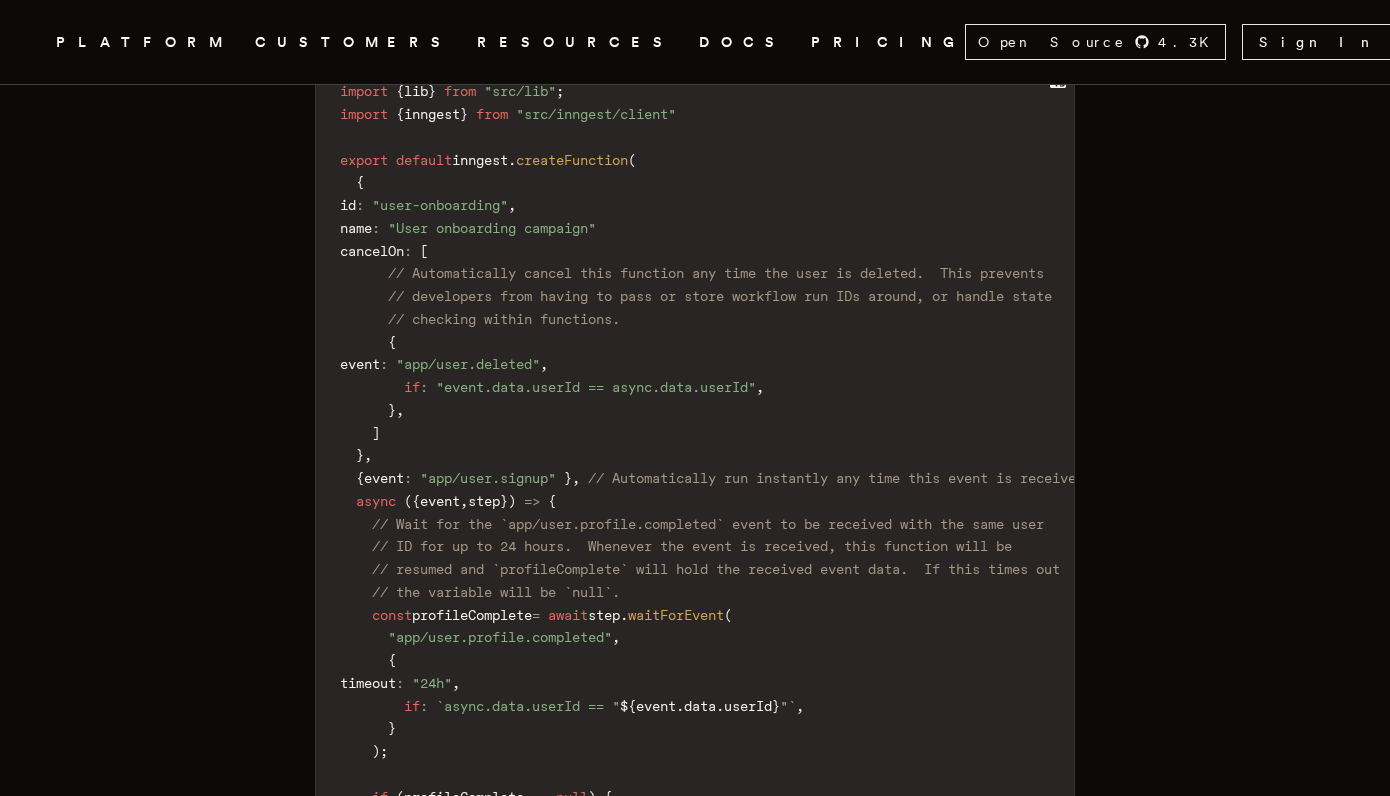 scroll, scrollTop: 4516, scrollLeft: 0, axis: vertical 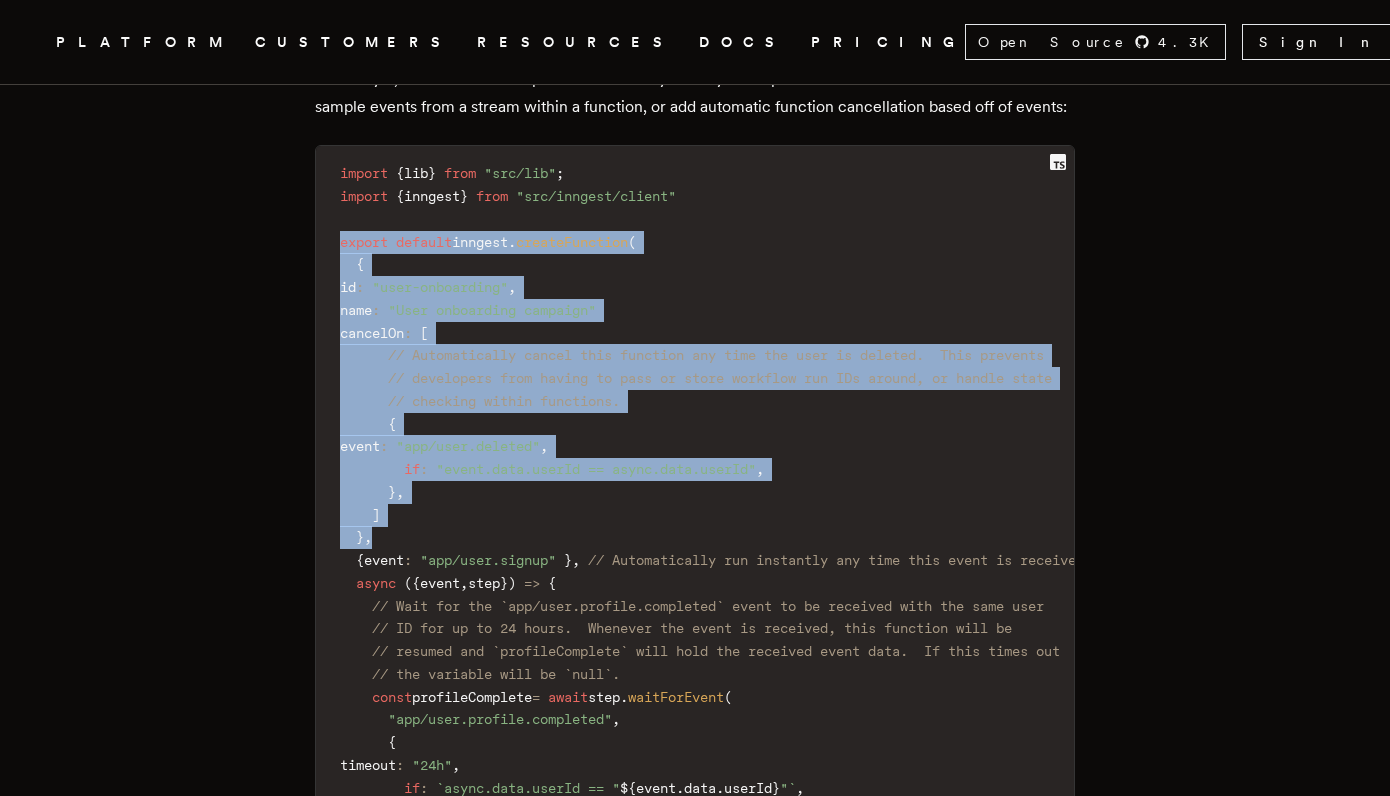 drag, startPoint x: 348, startPoint y: 203, endPoint x: 559, endPoint y: 485, distance: 352.20023 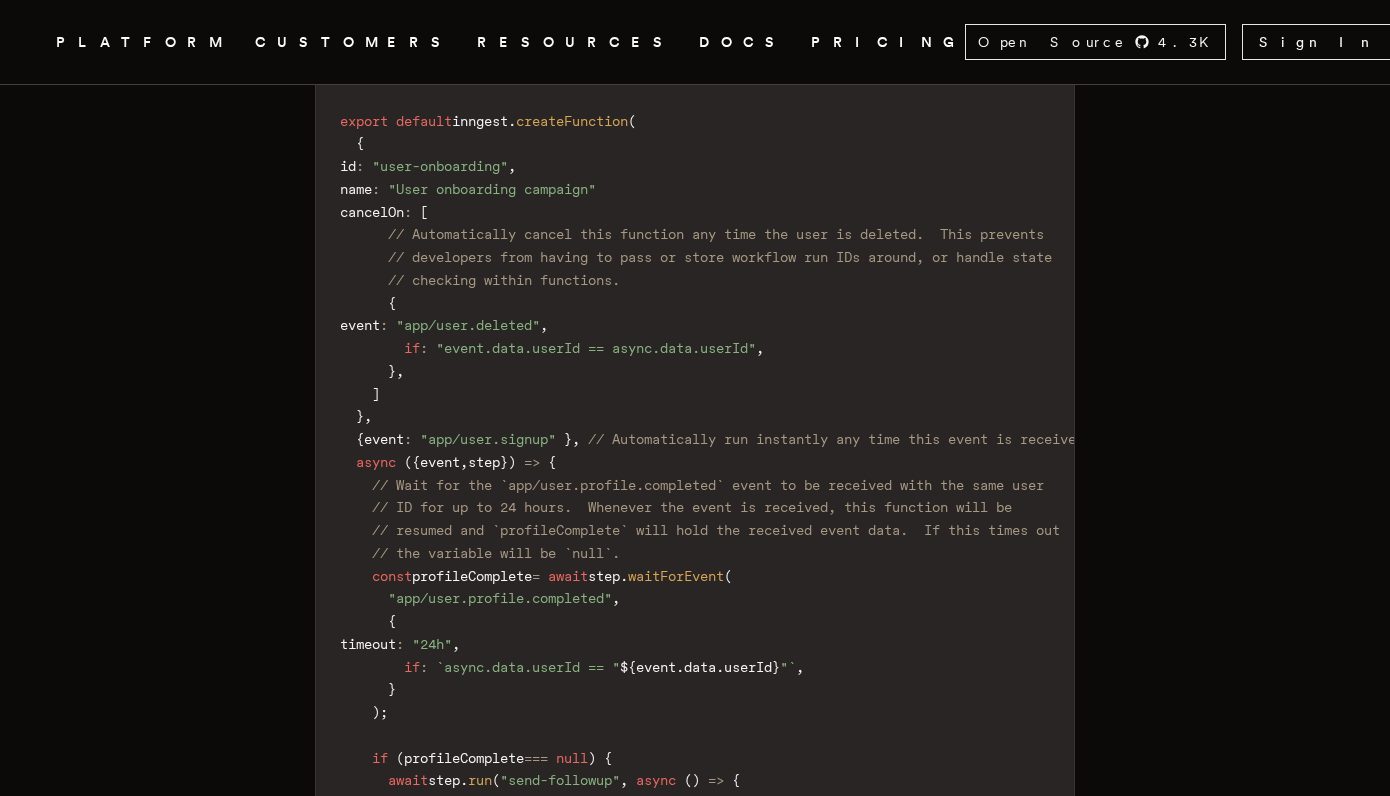 scroll, scrollTop: 4668, scrollLeft: 0, axis: vertical 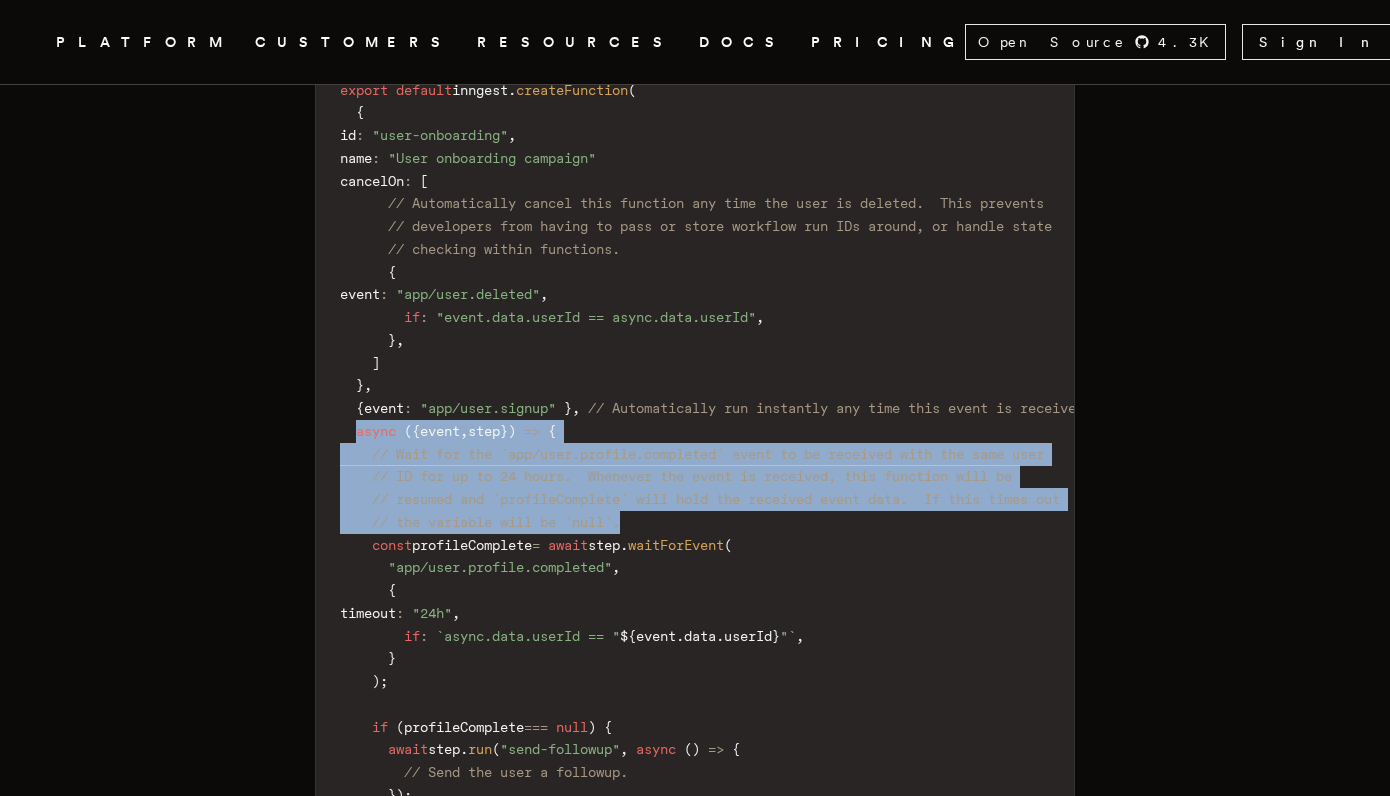 drag, startPoint x: 366, startPoint y: 382, endPoint x: 672, endPoint y: 471, distance: 318.68008 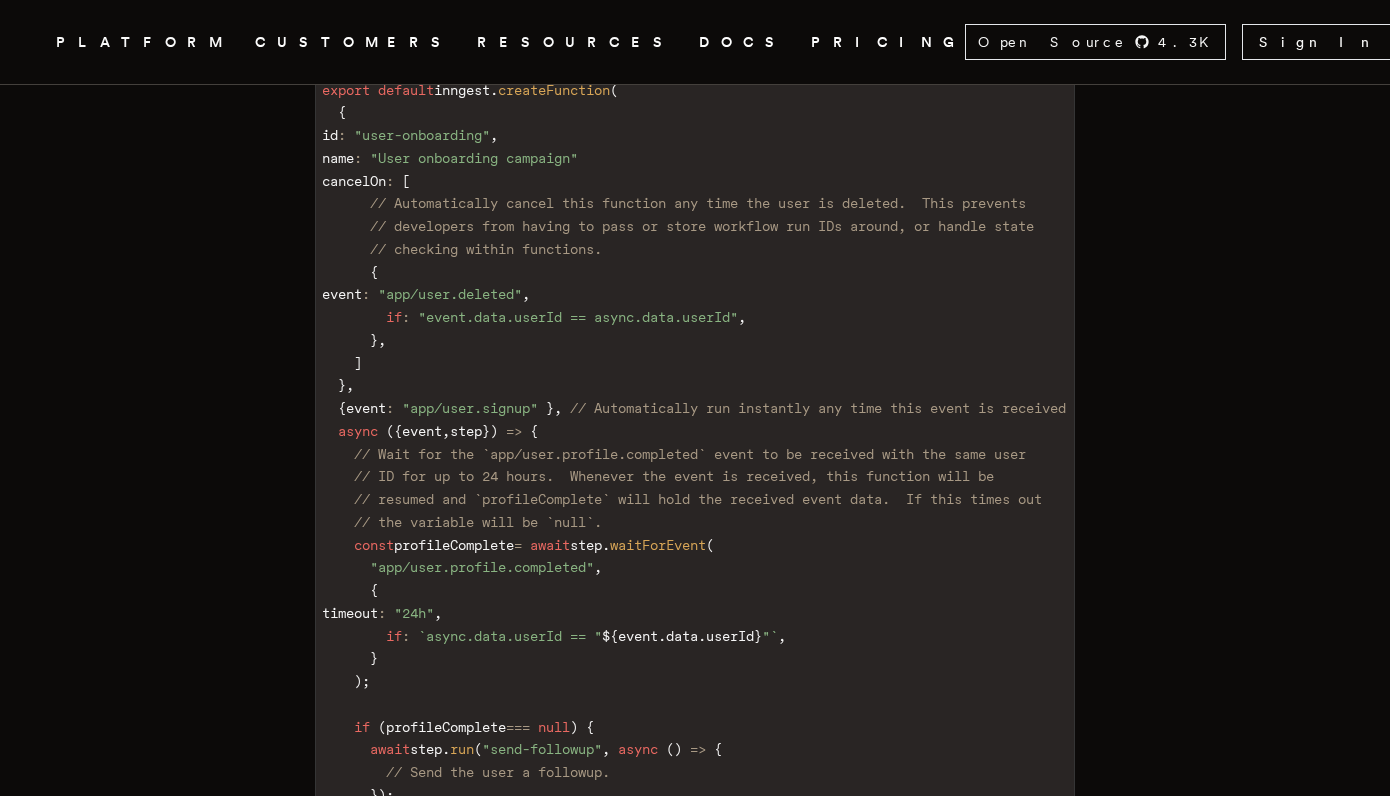 scroll, scrollTop: 0, scrollLeft: 0, axis: both 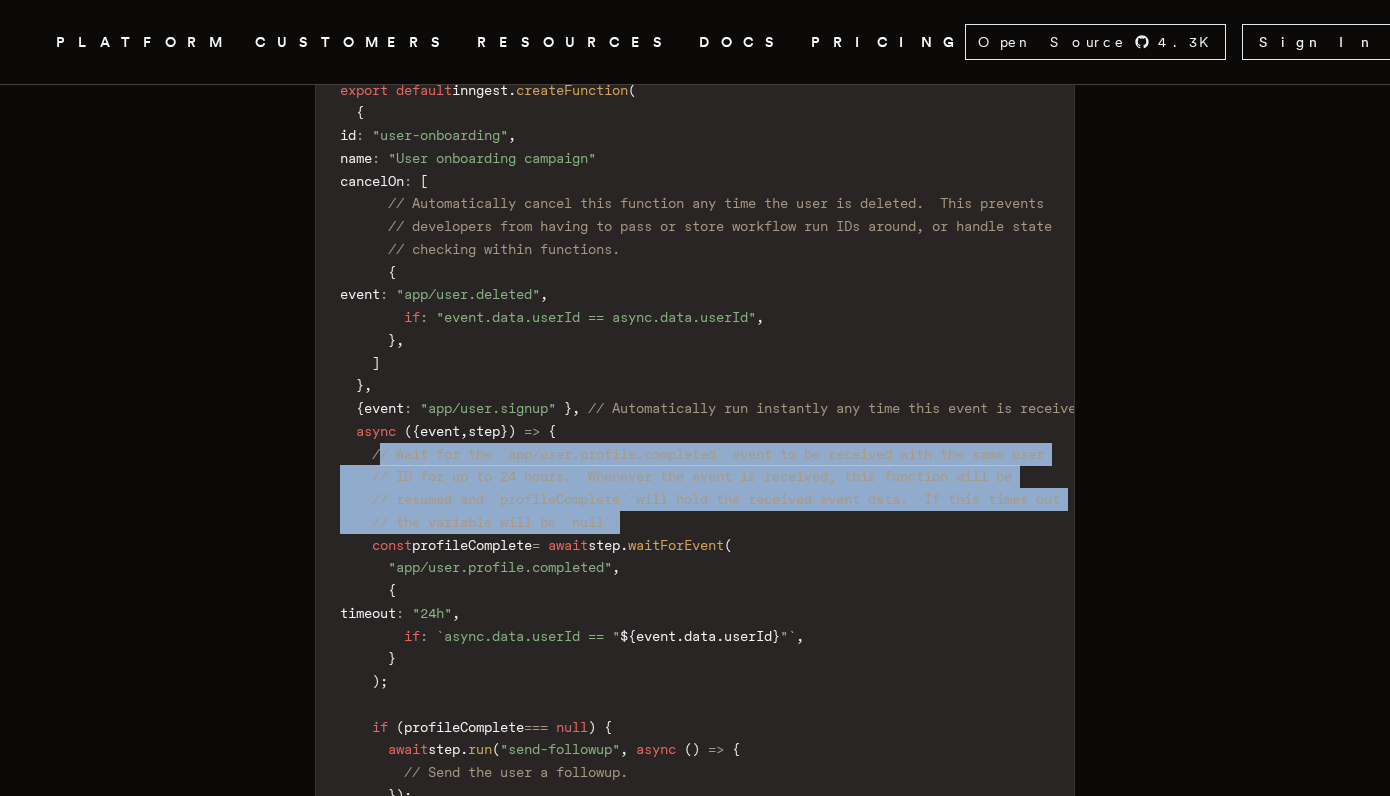 drag, startPoint x: 387, startPoint y: 396, endPoint x: 669, endPoint y: 469, distance: 291.29538 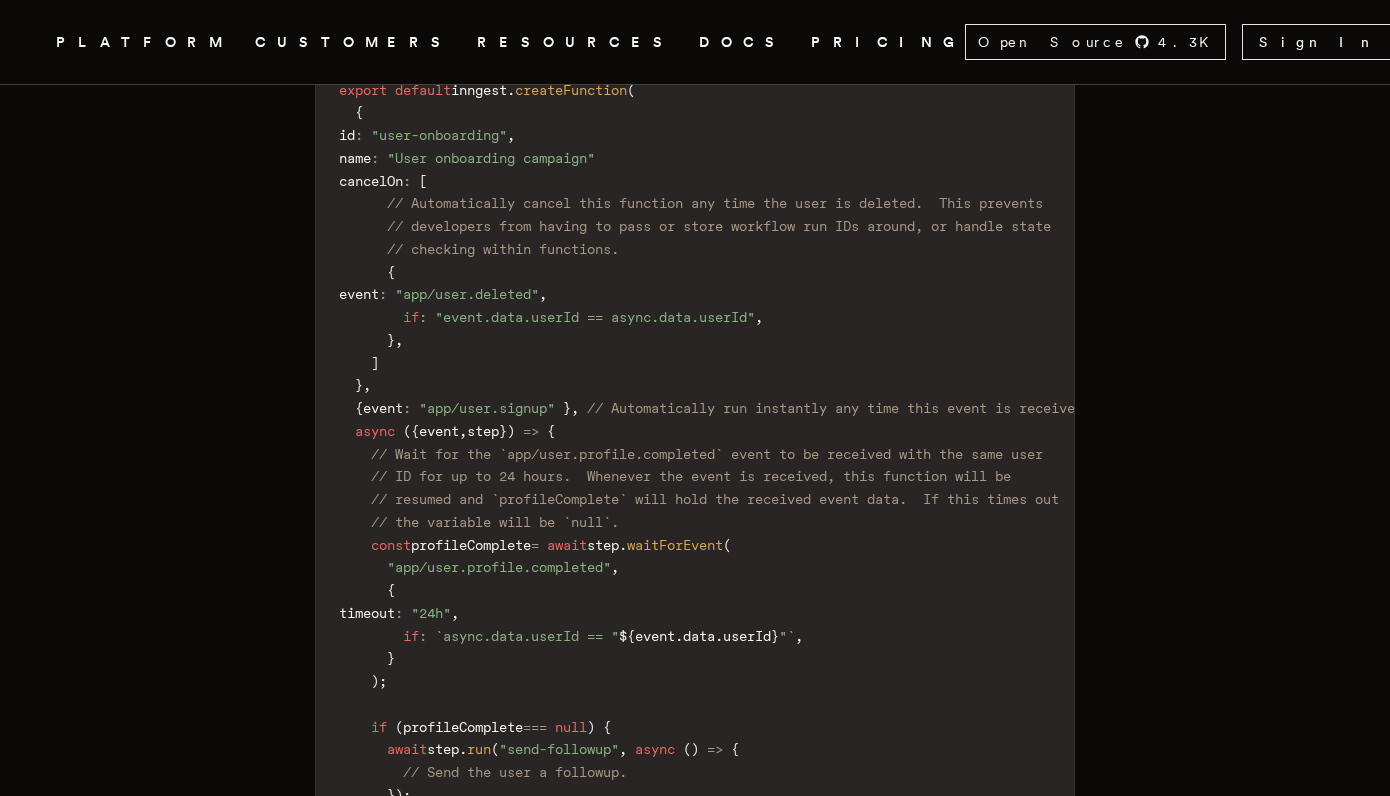 scroll, scrollTop: 0, scrollLeft: 0, axis: both 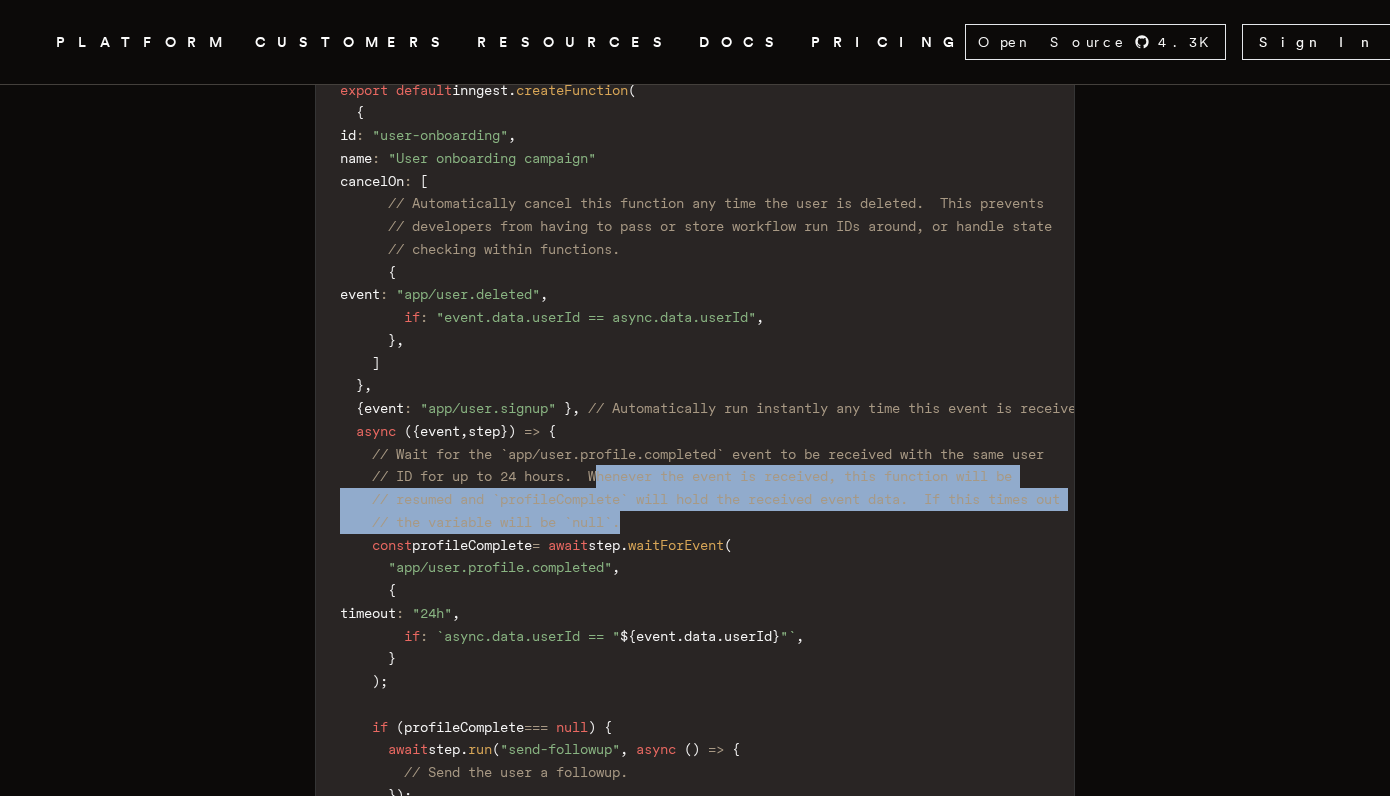 drag, startPoint x: 614, startPoint y: 423, endPoint x: 707, endPoint y: 463, distance: 101.23734 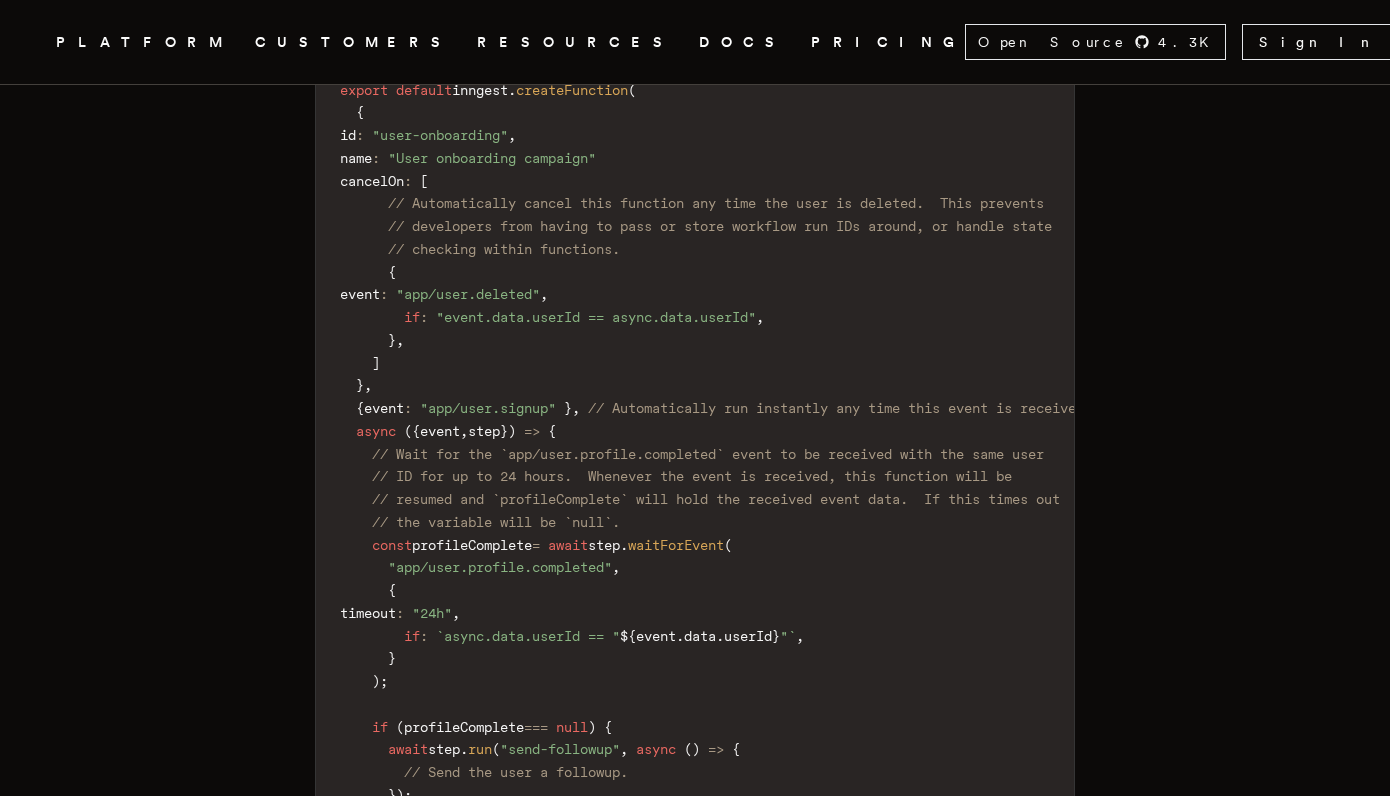 scroll, scrollTop: 0, scrollLeft: 0, axis: both 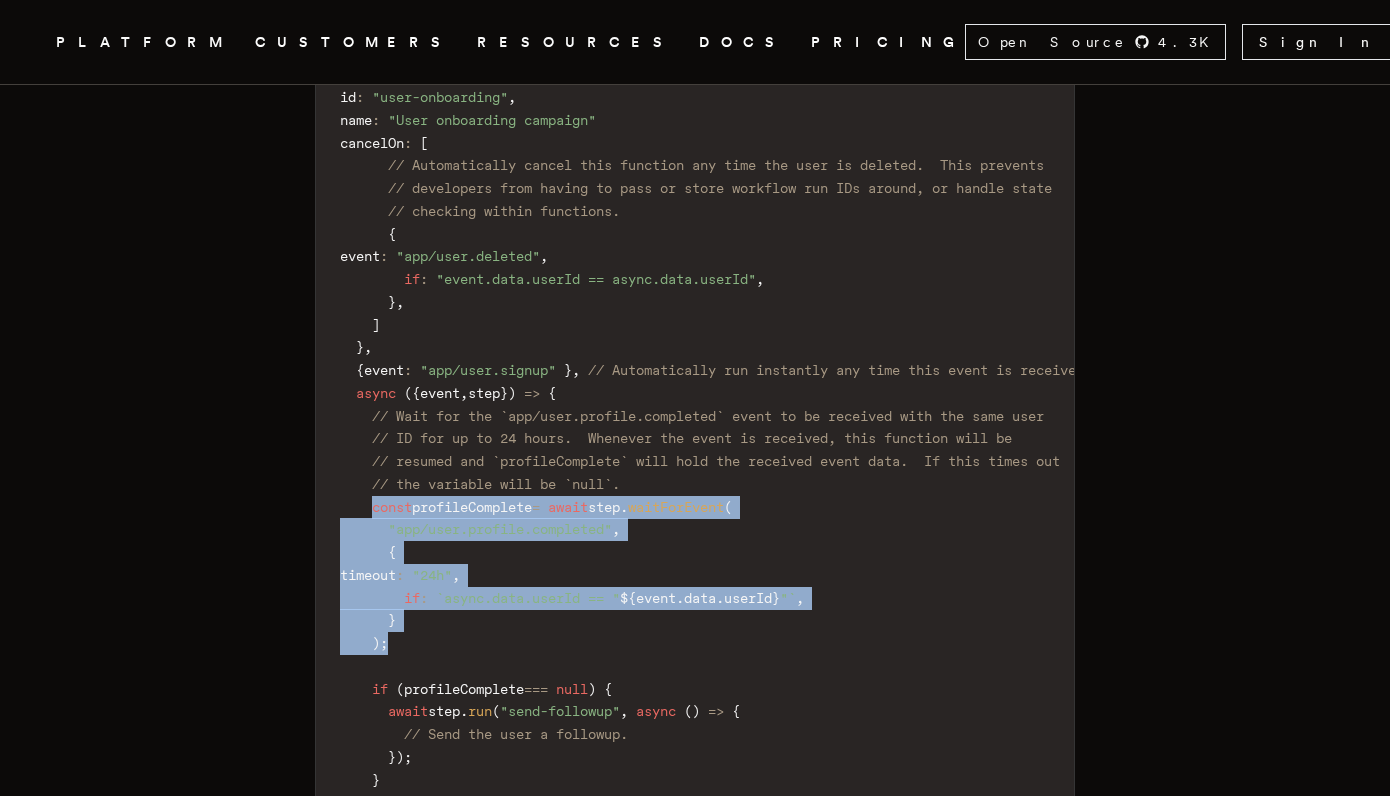drag, startPoint x: 380, startPoint y: 450, endPoint x: 488, endPoint y: 581, distance: 169.77927 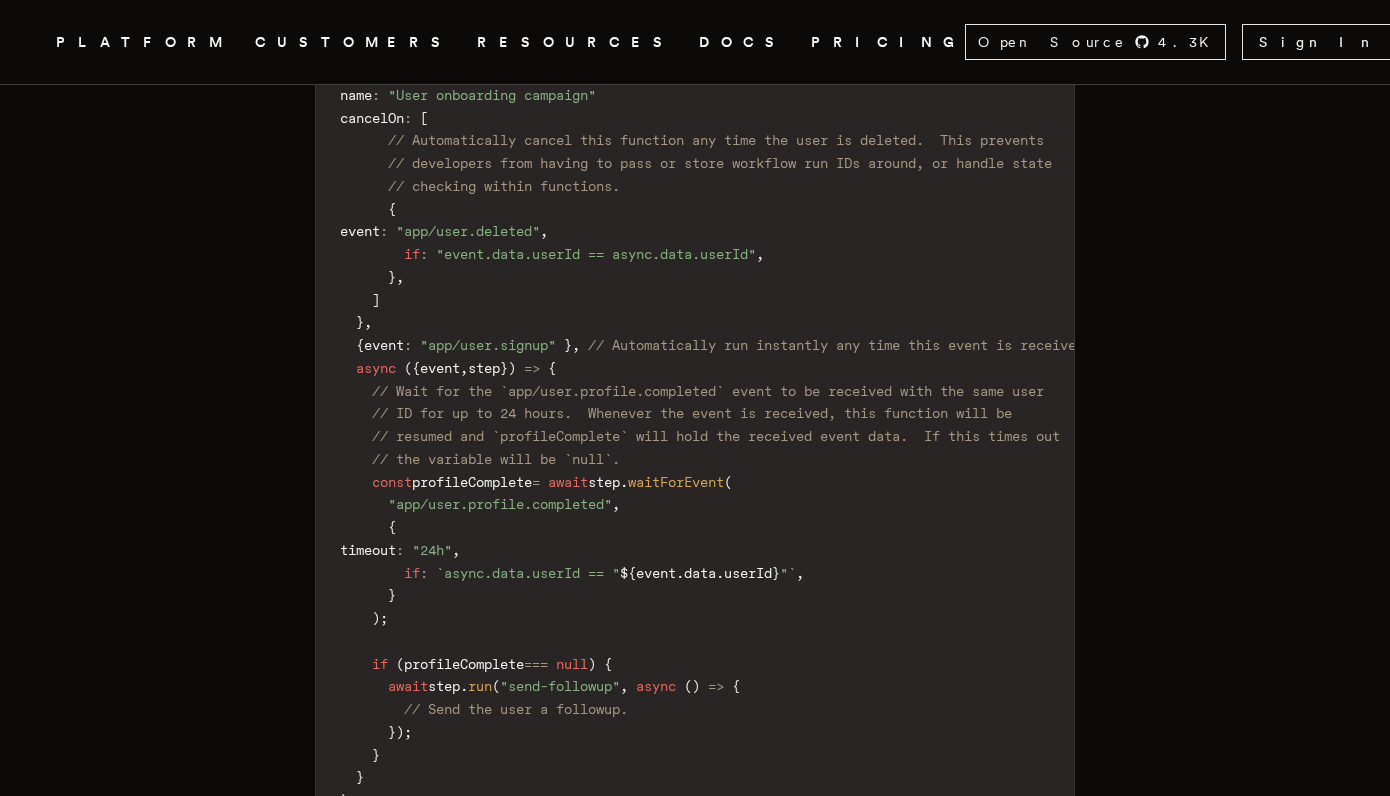 scroll, scrollTop: 4749, scrollLeft: 0, axis: vertical 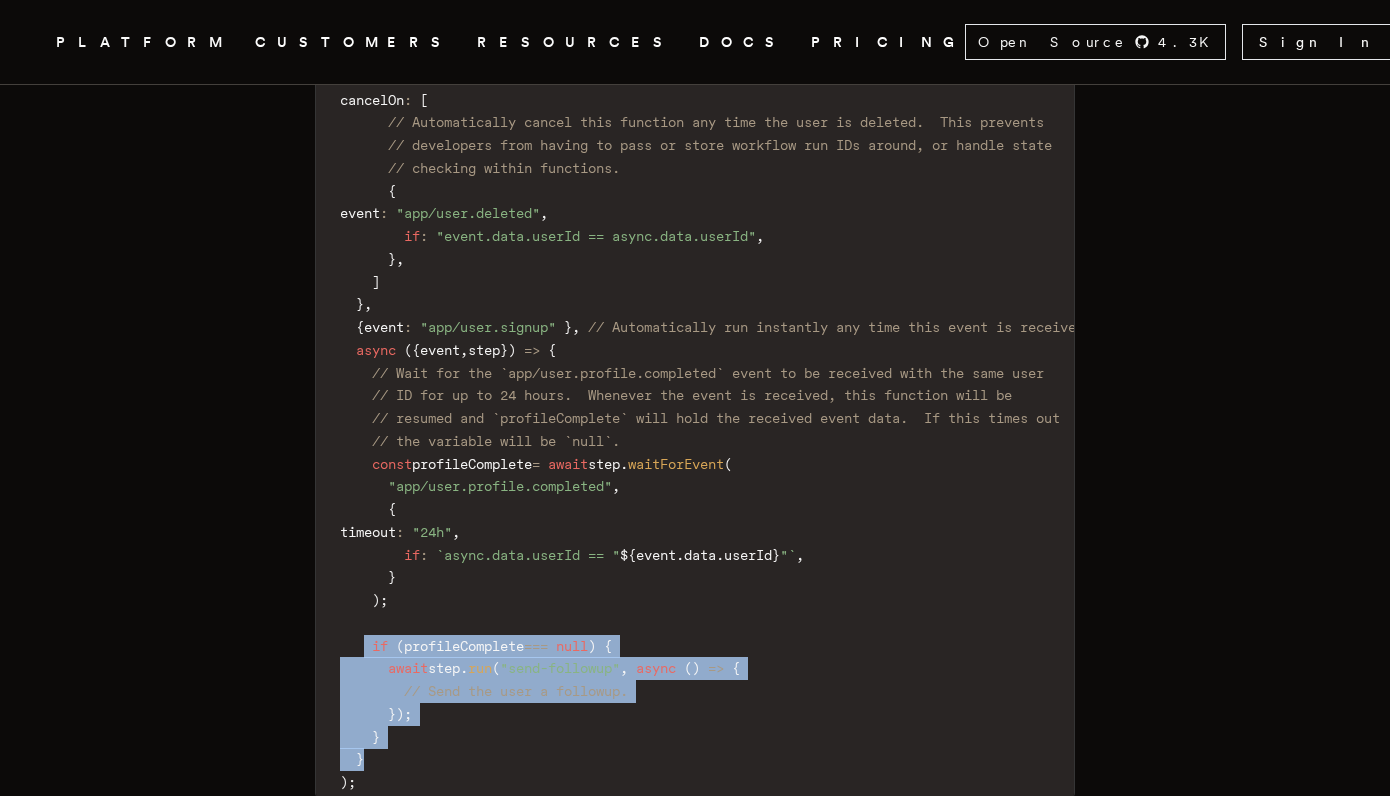 drag, startPoint x: 373, startPoint y: 582, endPoint x: 483, endPoint y: 681, distance: 147.98987 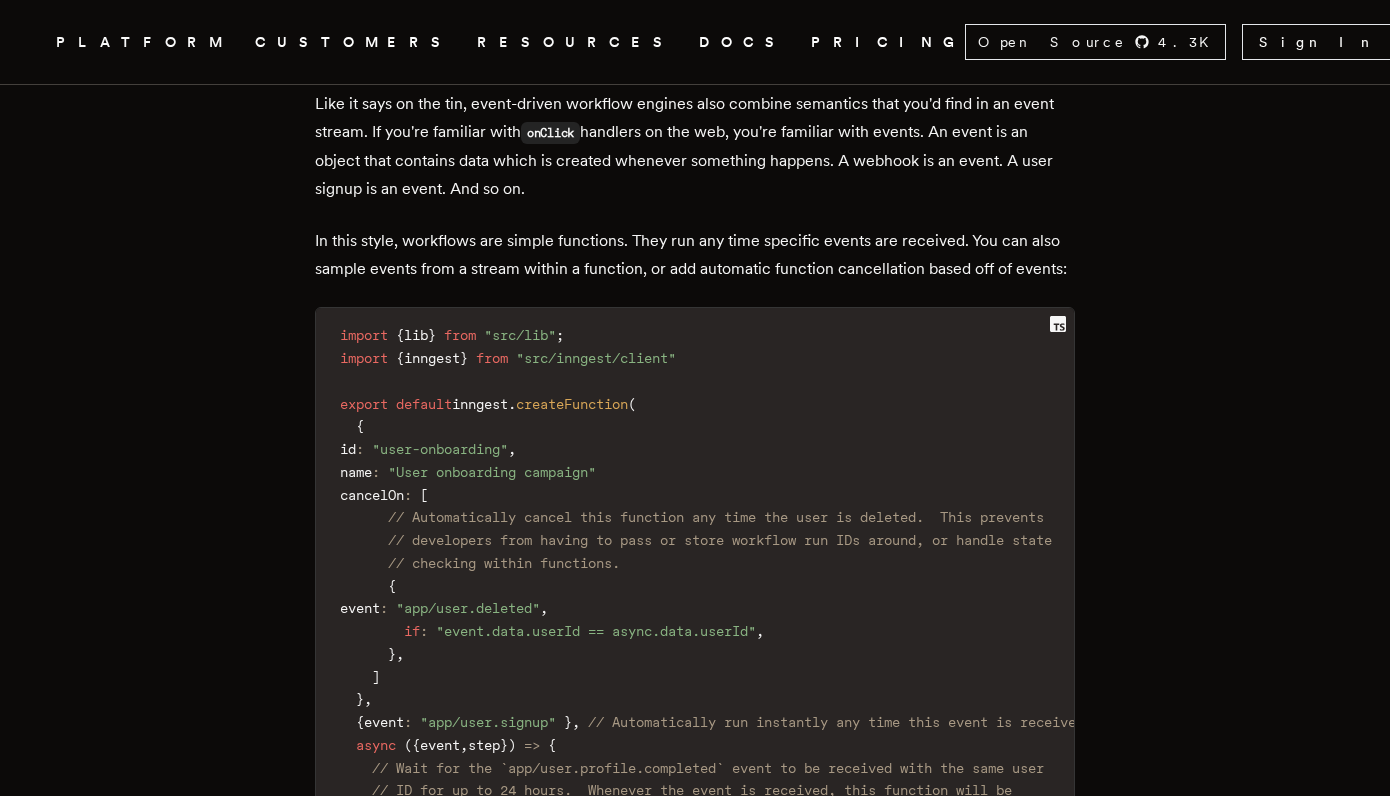 scroll, scrollTop: 4336, scrollLeft: 0, axis: vertical 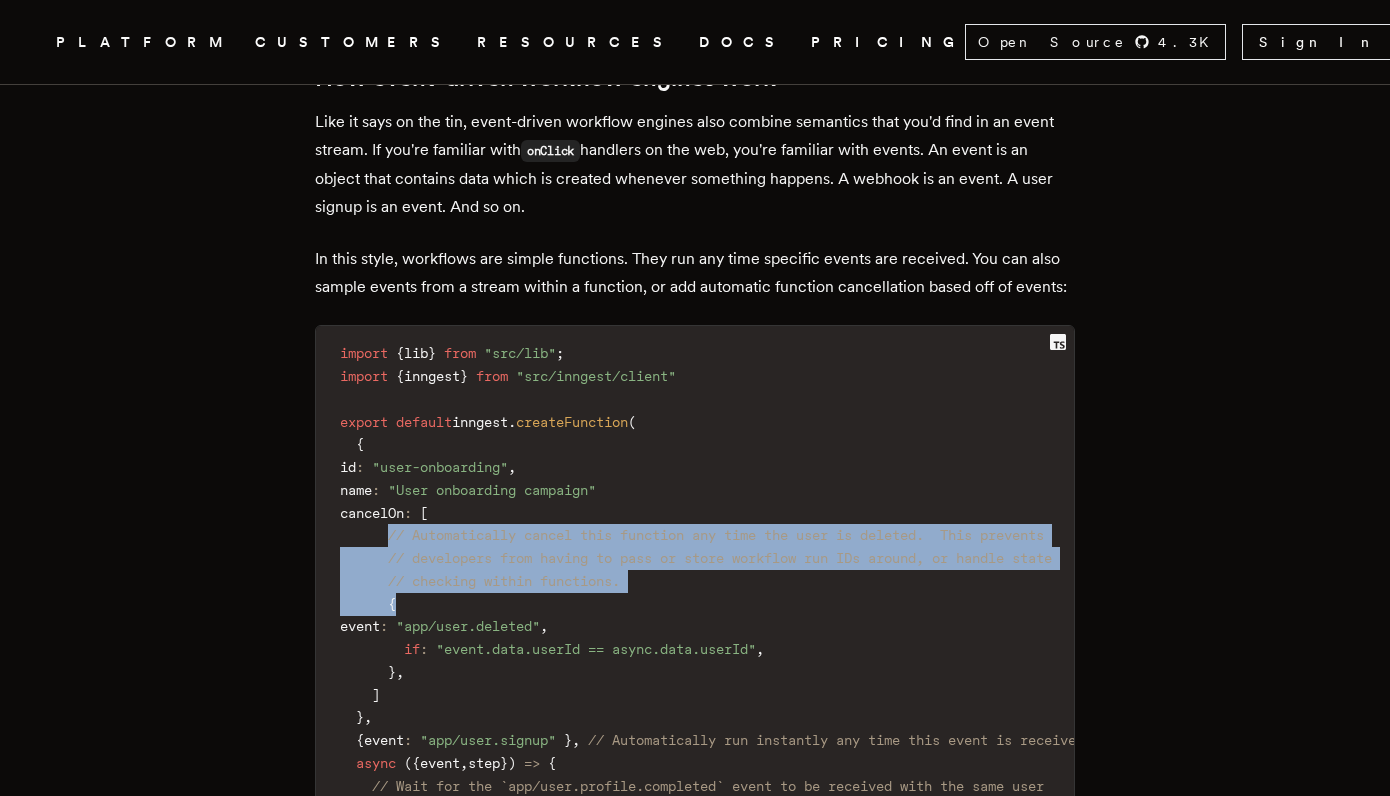 drag, startPoint x: 400, startPoint y: 486, endPoint x: 695, endPoint y: 548, distance: 301.44485 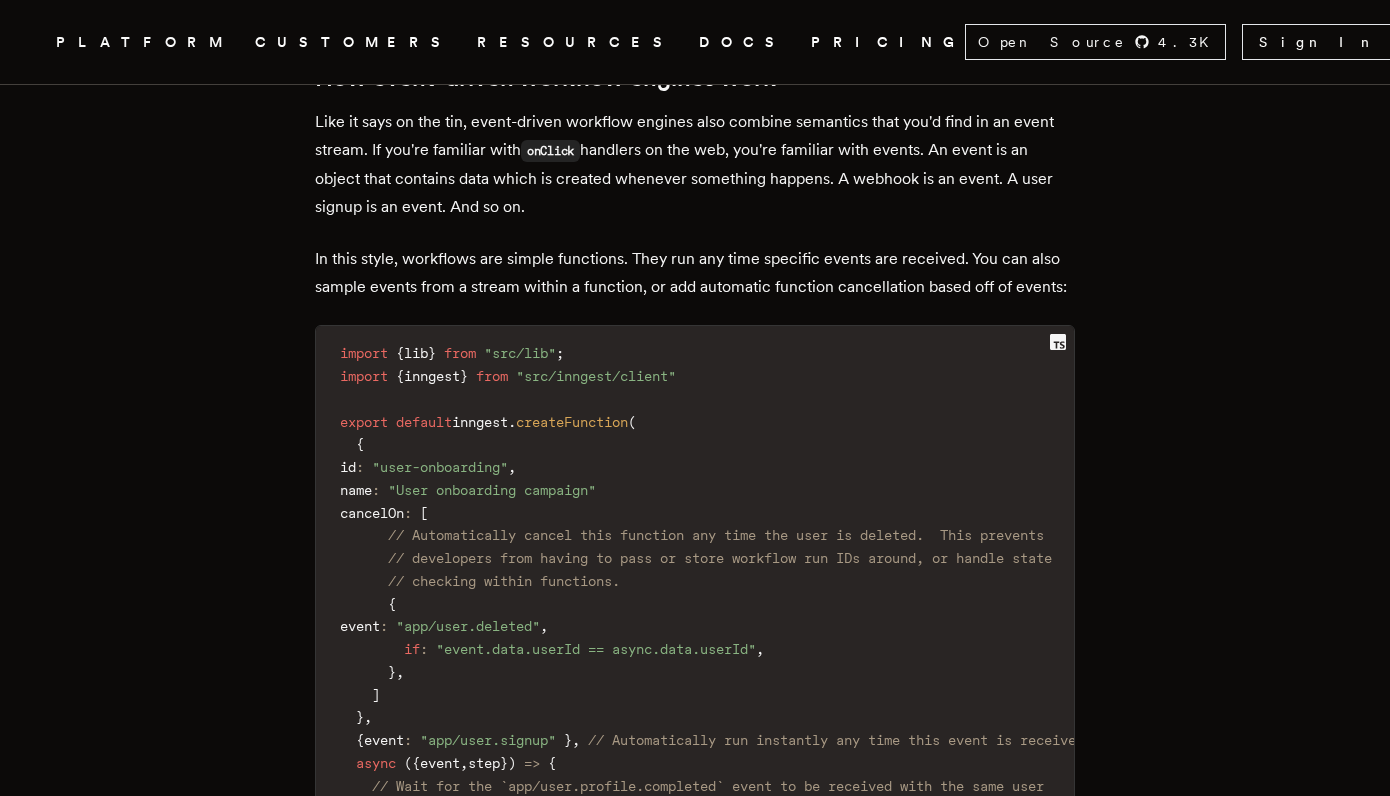 scroll, scrollTop: 0, scrollLeft: -5, axis: horizontal 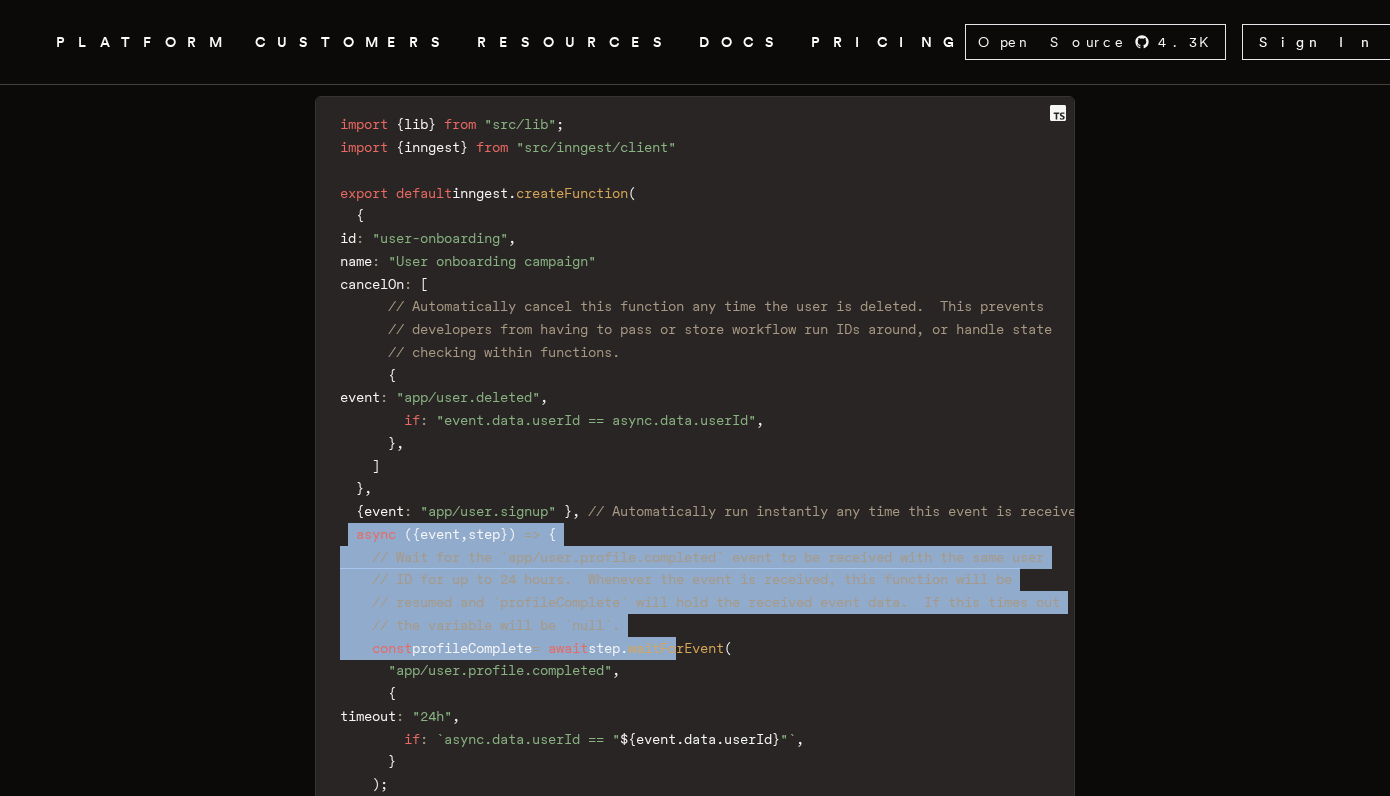 drag, startPoint x: 358, startPoint y: 479, endPoint x: 722, endPoint y: 579, distance: 377.48642 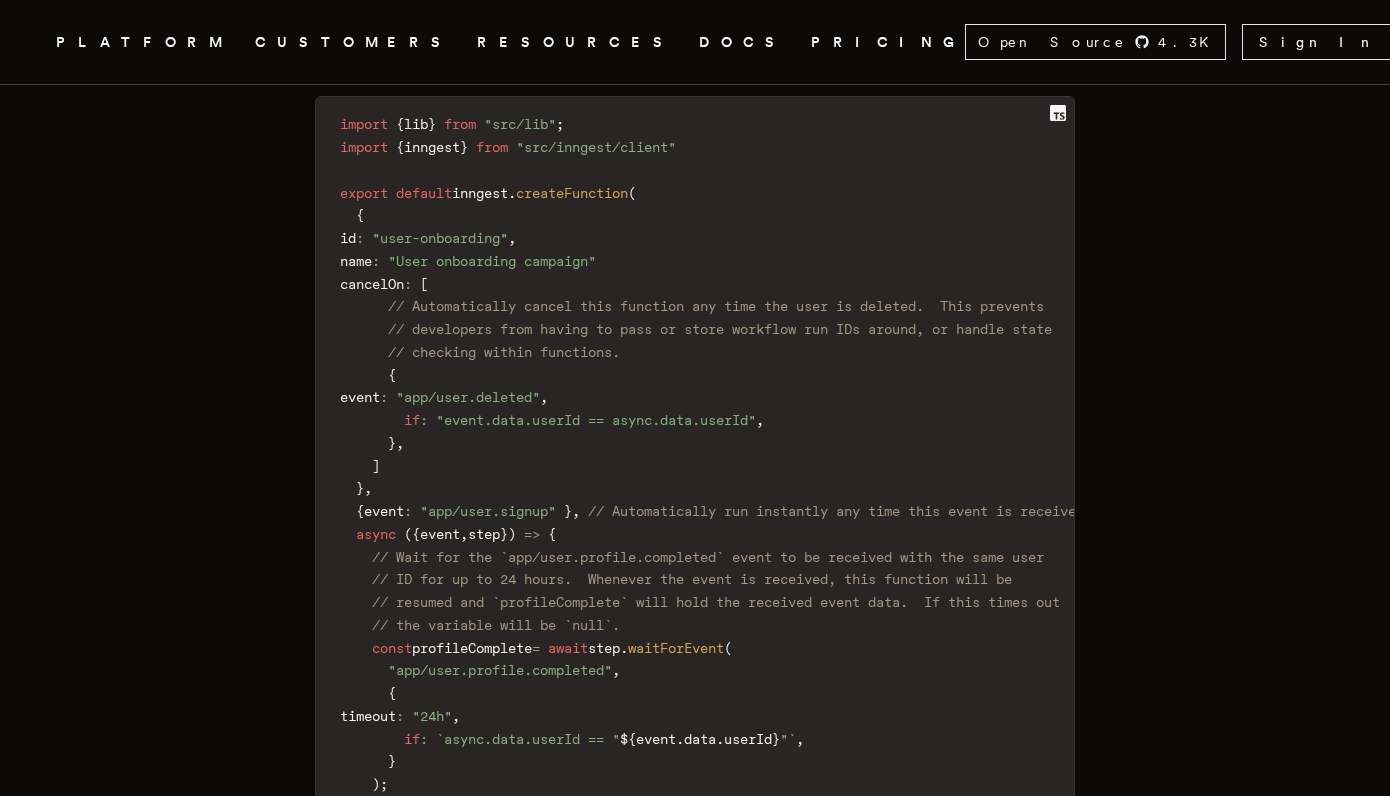 scroll, scrollTop: 0, scrollLeft: 0, axis: both 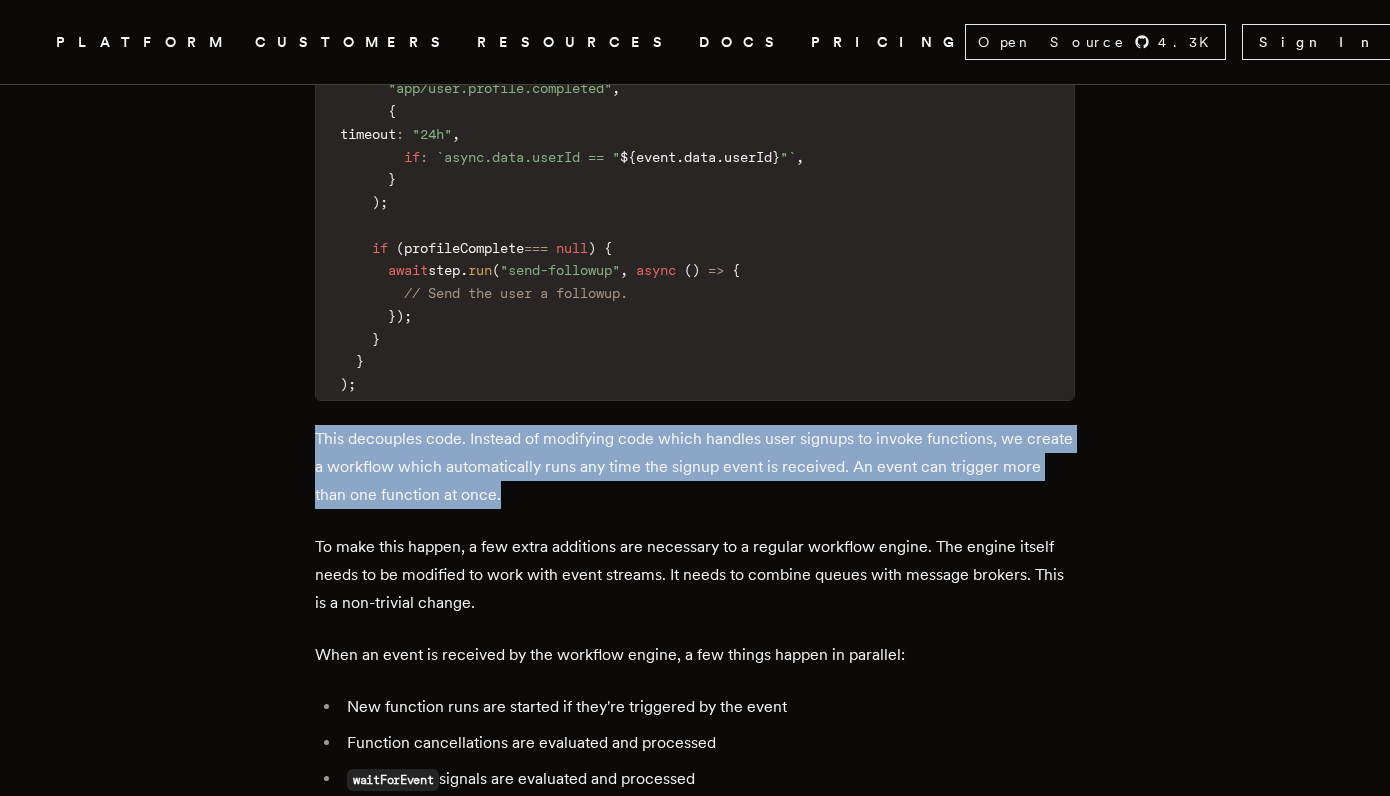 drag, startPoint x: 326, startPoint y: 363, endPoint x: 599, endPoint y: 412, distance: 277.36258 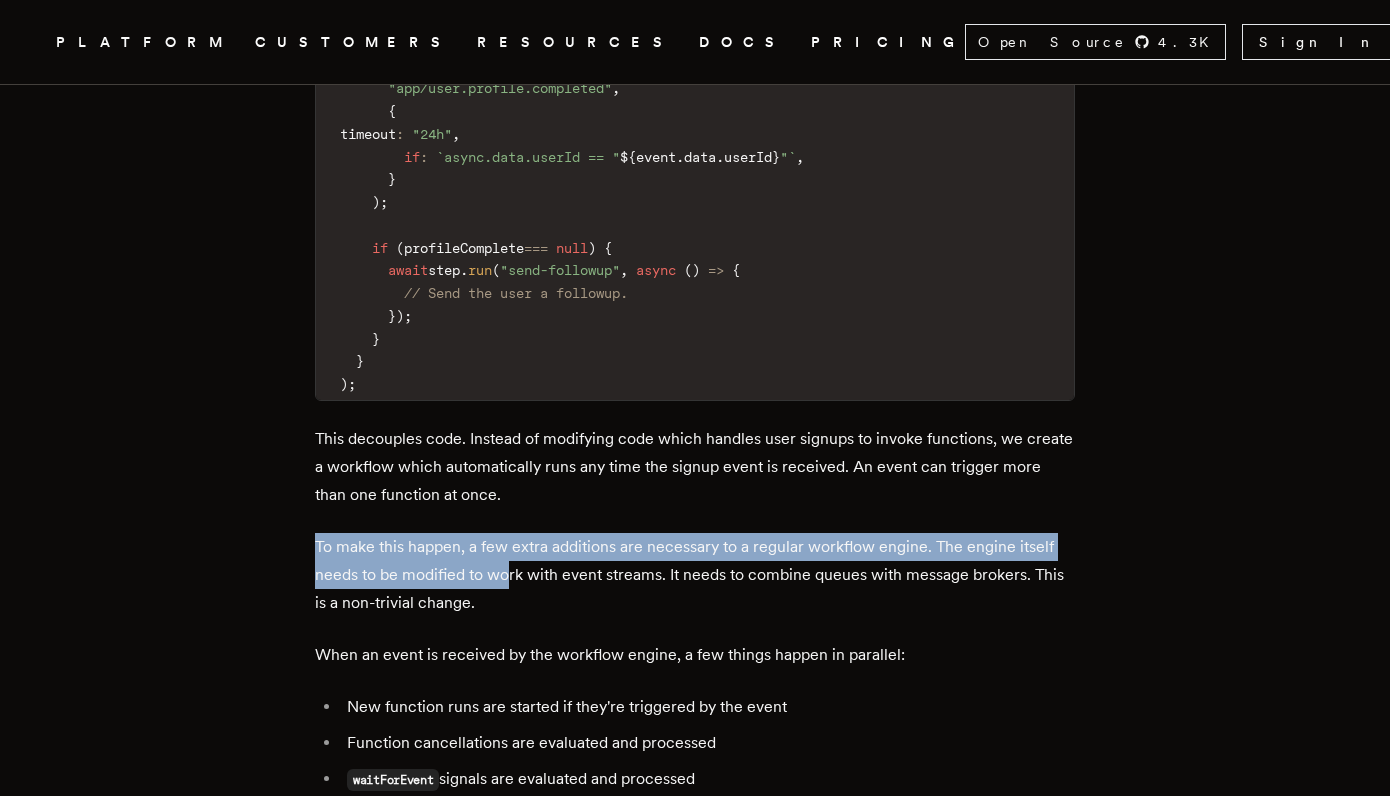 drag, startPoint x: 318, startPoint y: 478, endPoint x: 514, endPoint y: 506, distance: 197.9899 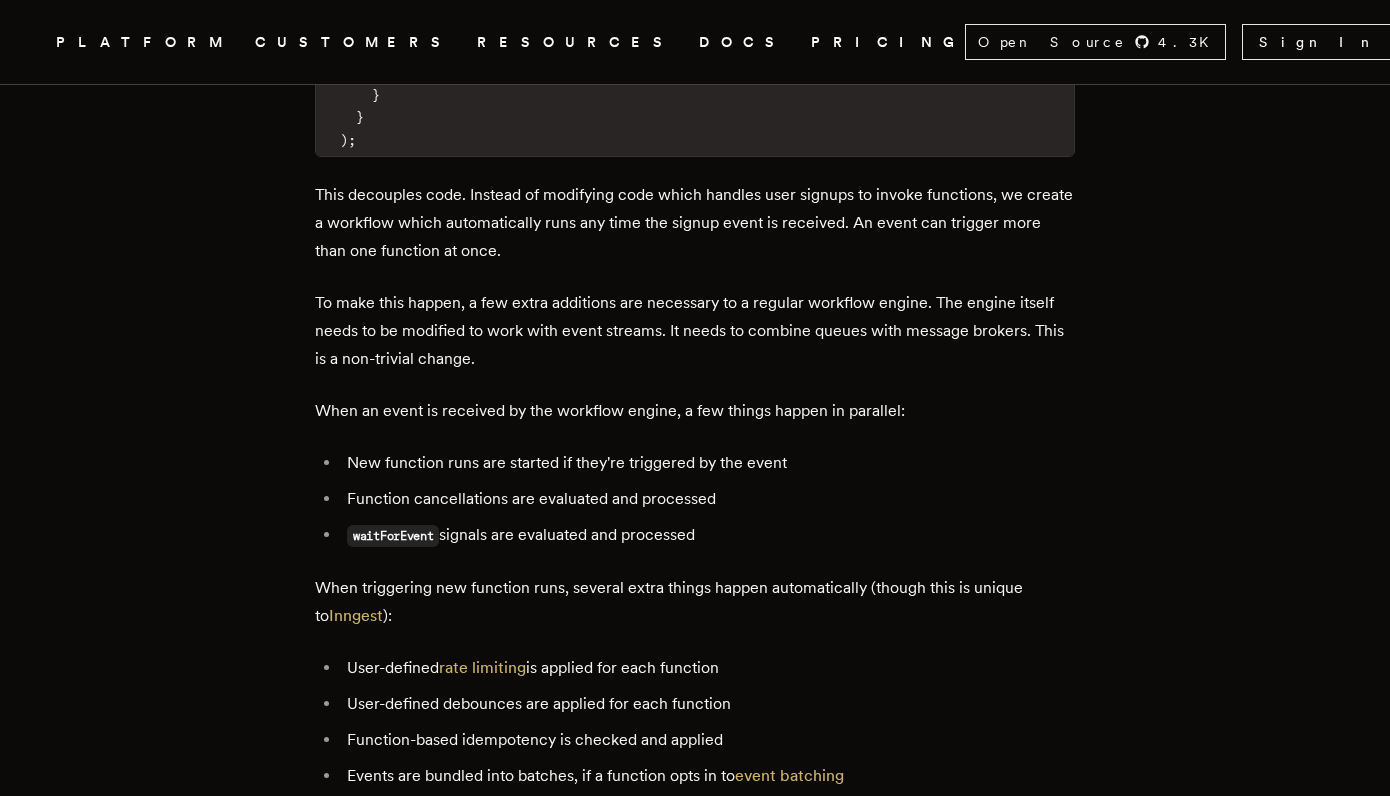 scroll, scrollTop: 5467, scrollLeft: 0, axis: vertical 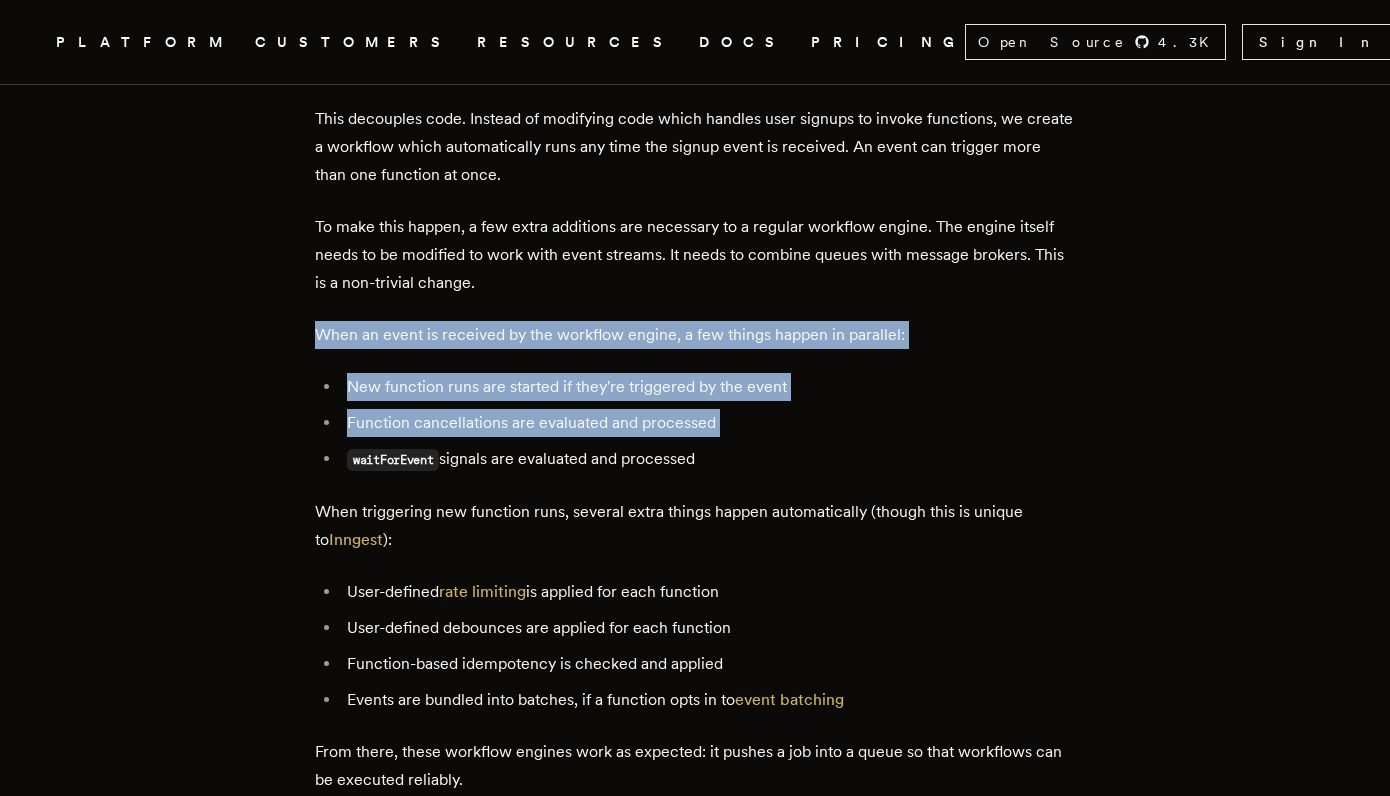 drag, startPoint x: 321, startPoint y: 257, endPoint x: 785, endPoint y: 374, distance: 478.52377 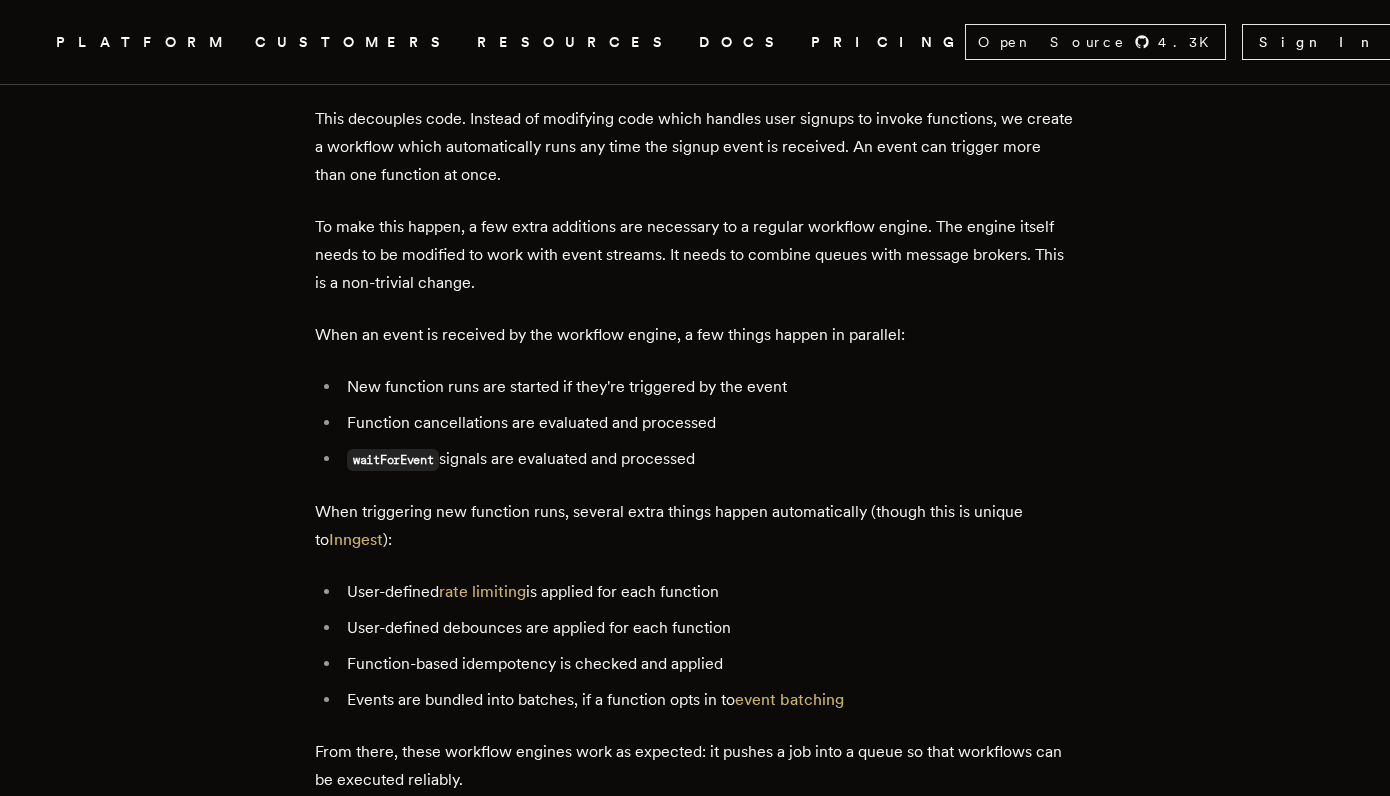 click on "New function runs are started if they're triggered by the event
Function cancellations are evaluated and processed
waitForEvent  signals are evaluated and processed" at bounding box center [695, 423] 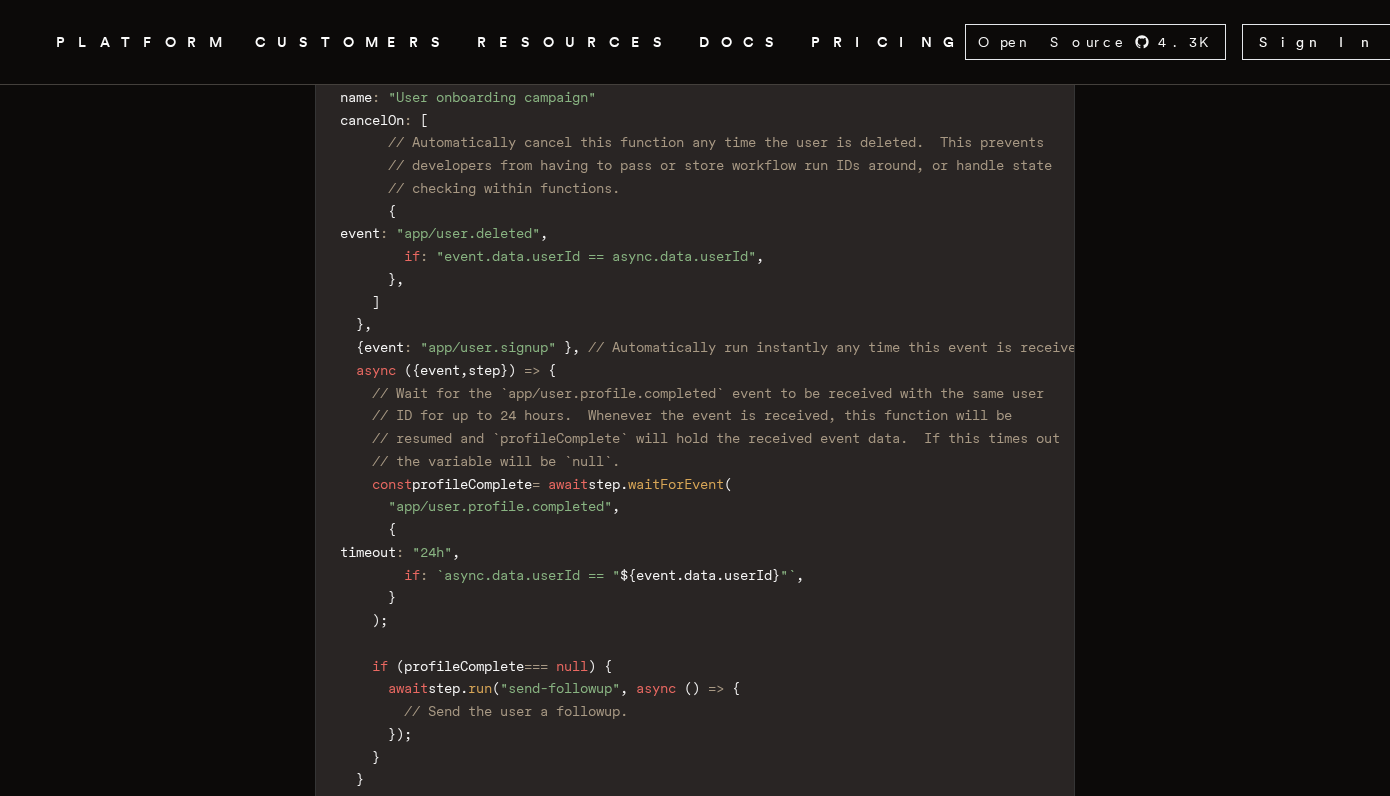 scroll, scrollTop: 4728, scrollLeft: 0, axis: vertical 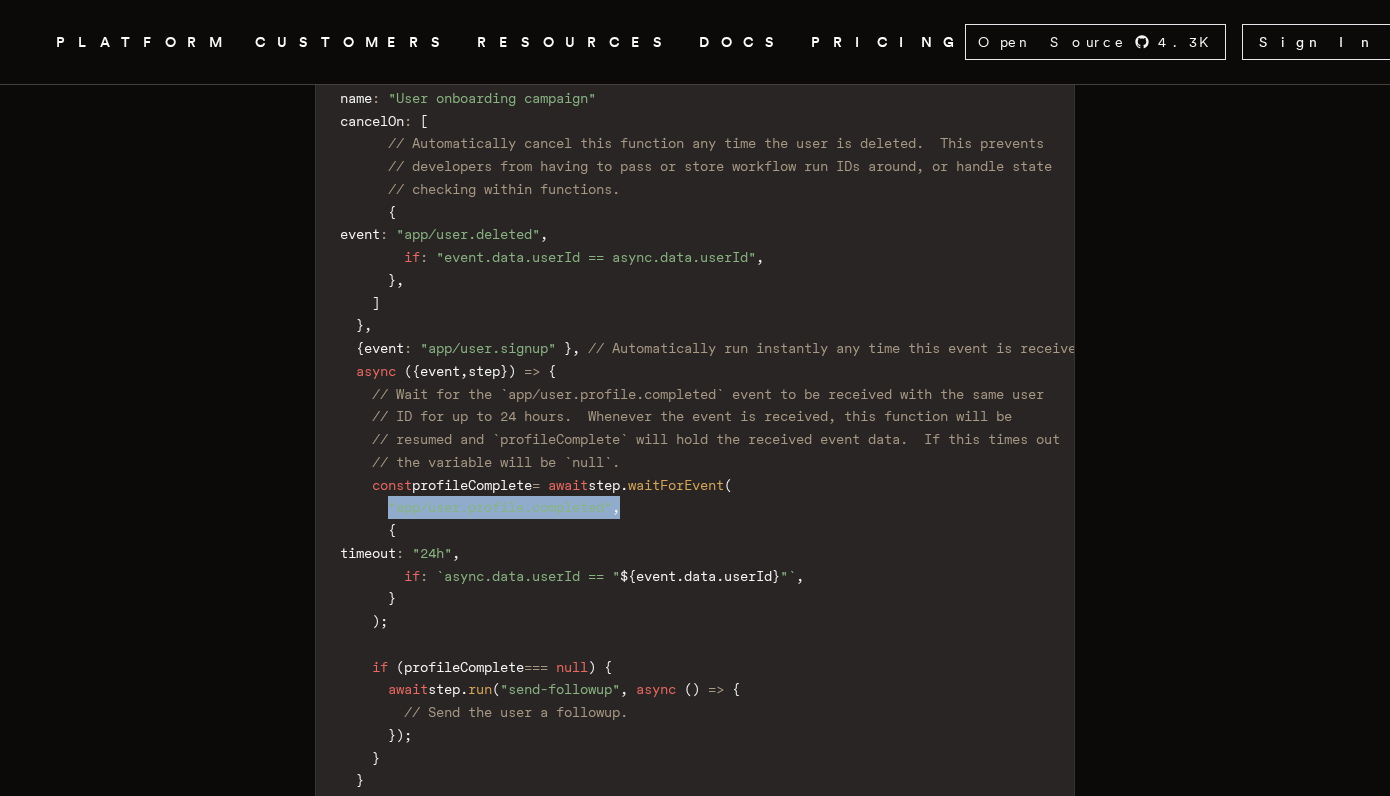 drag, startPoint x: 398, startPoint y: 446, endPoint x: 746, endPoint y: 458, distance: 348.20685 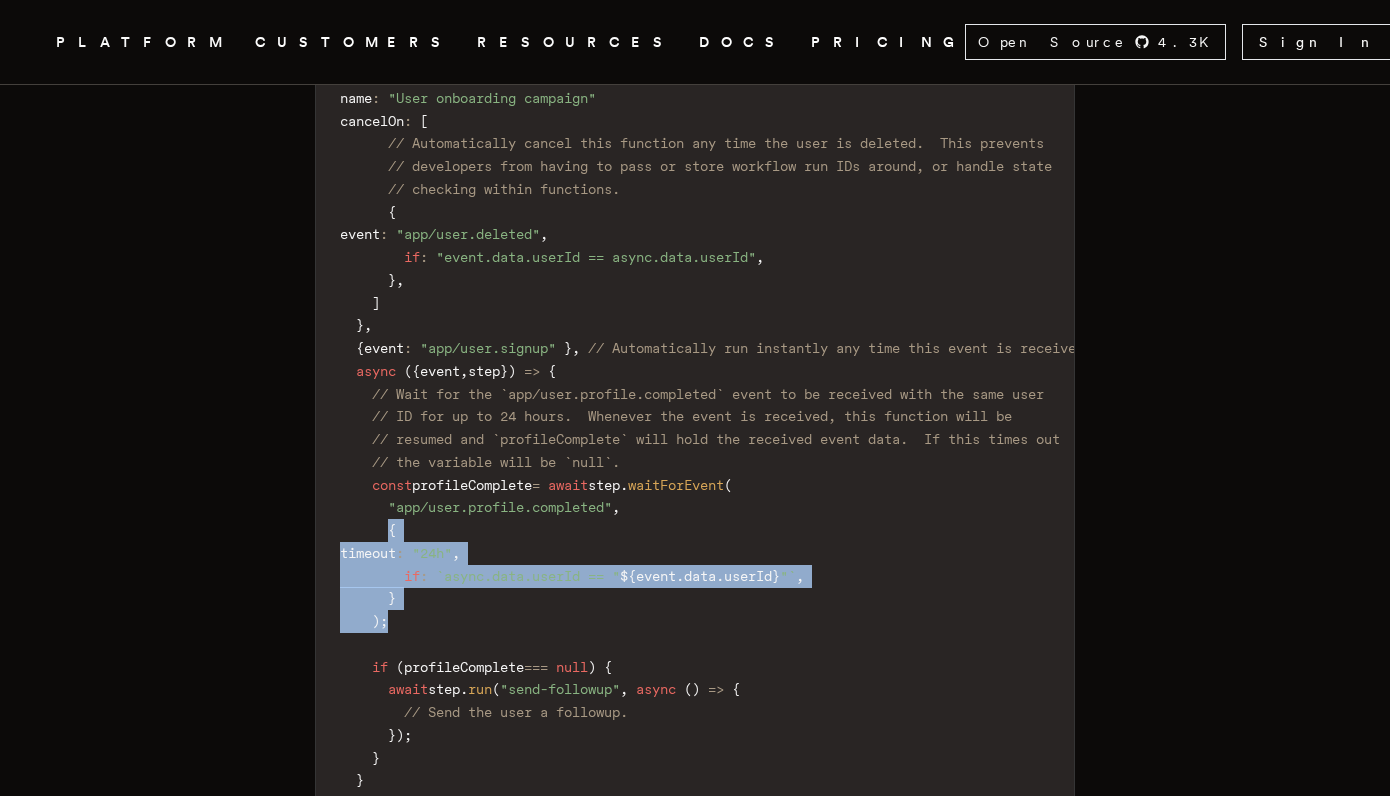 drag, startPoint x: 398, startPoint y: 466, endPoint x: 488, endPoint y: 555, distance: 126.57409 